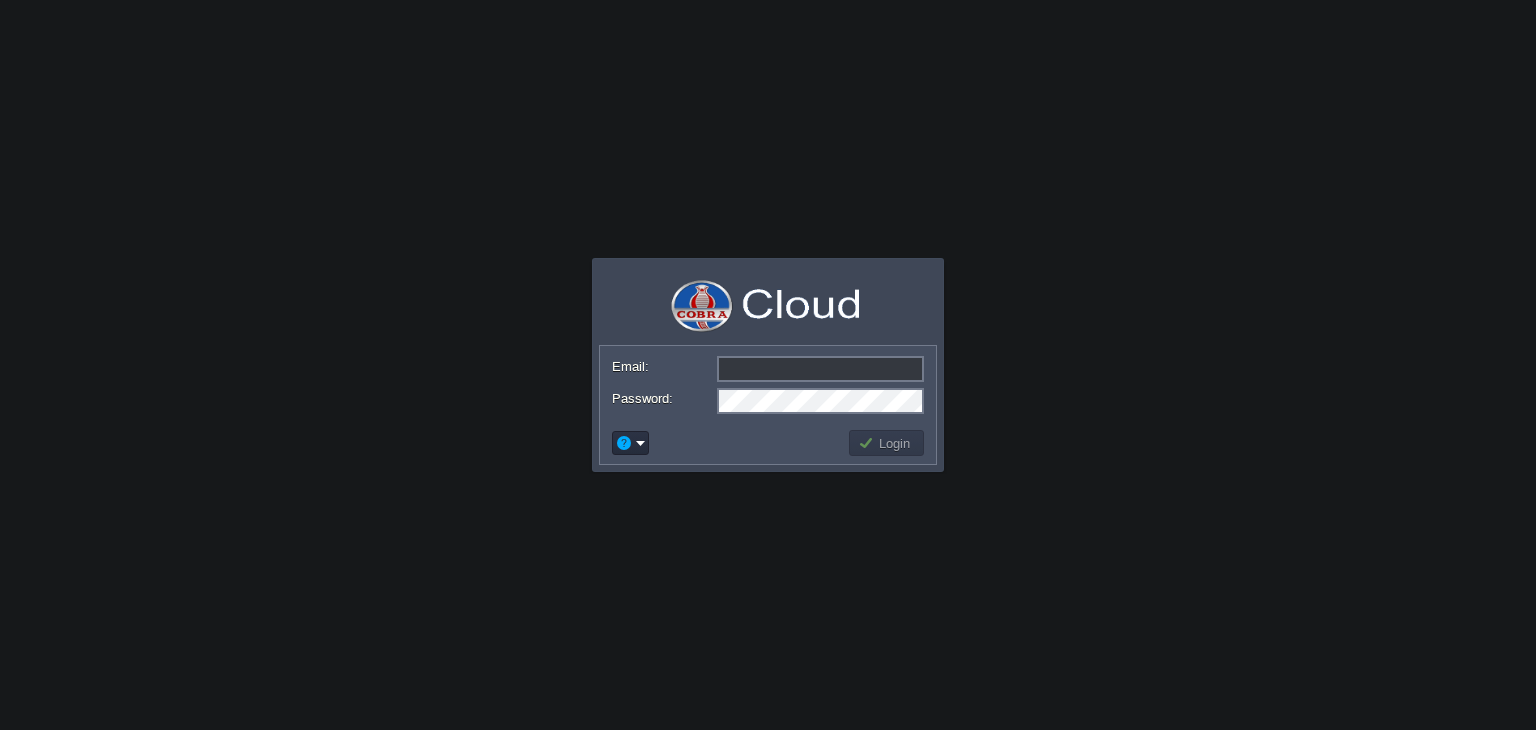scroll, scrollTop: 0, scrollLeft: 0, axis: both 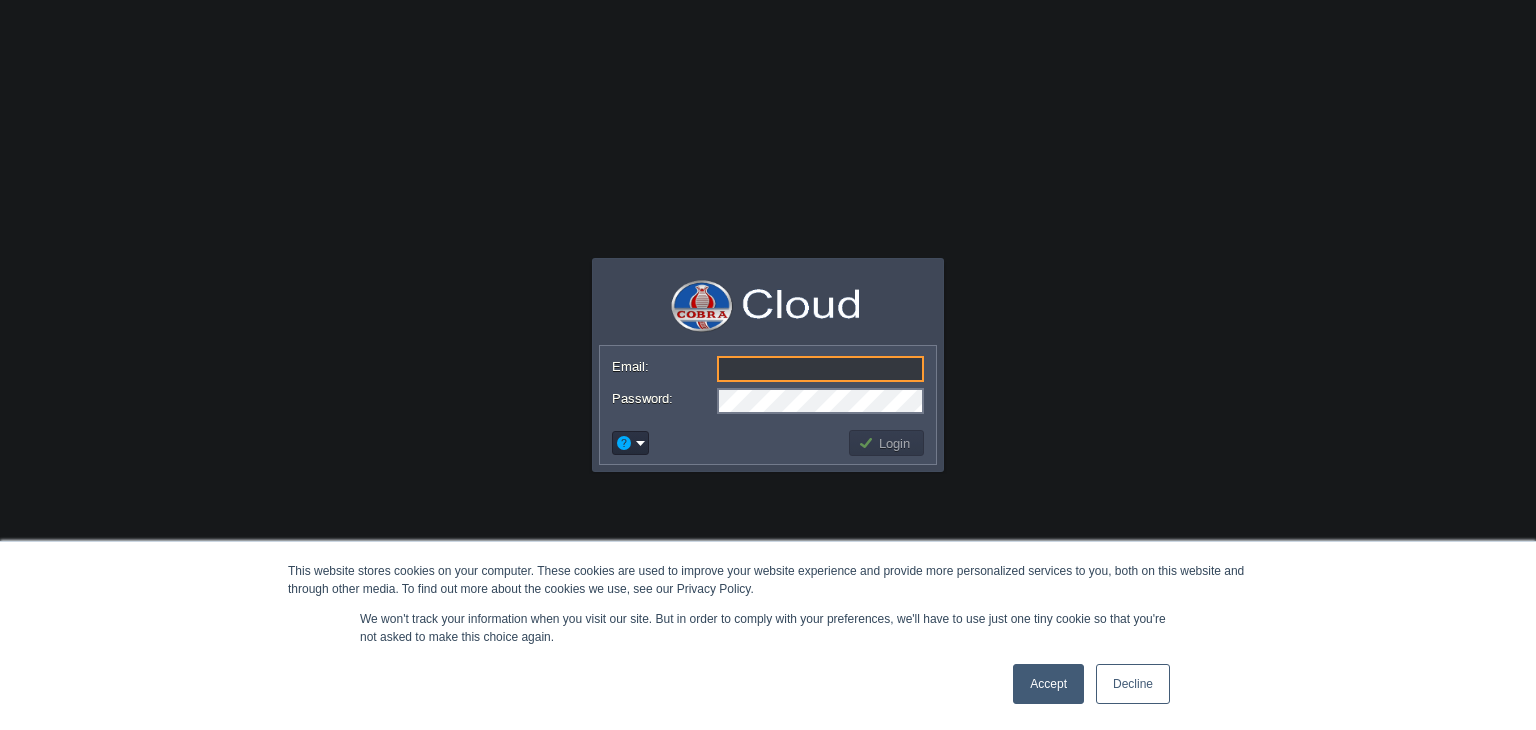 type on "[EMAIL]" 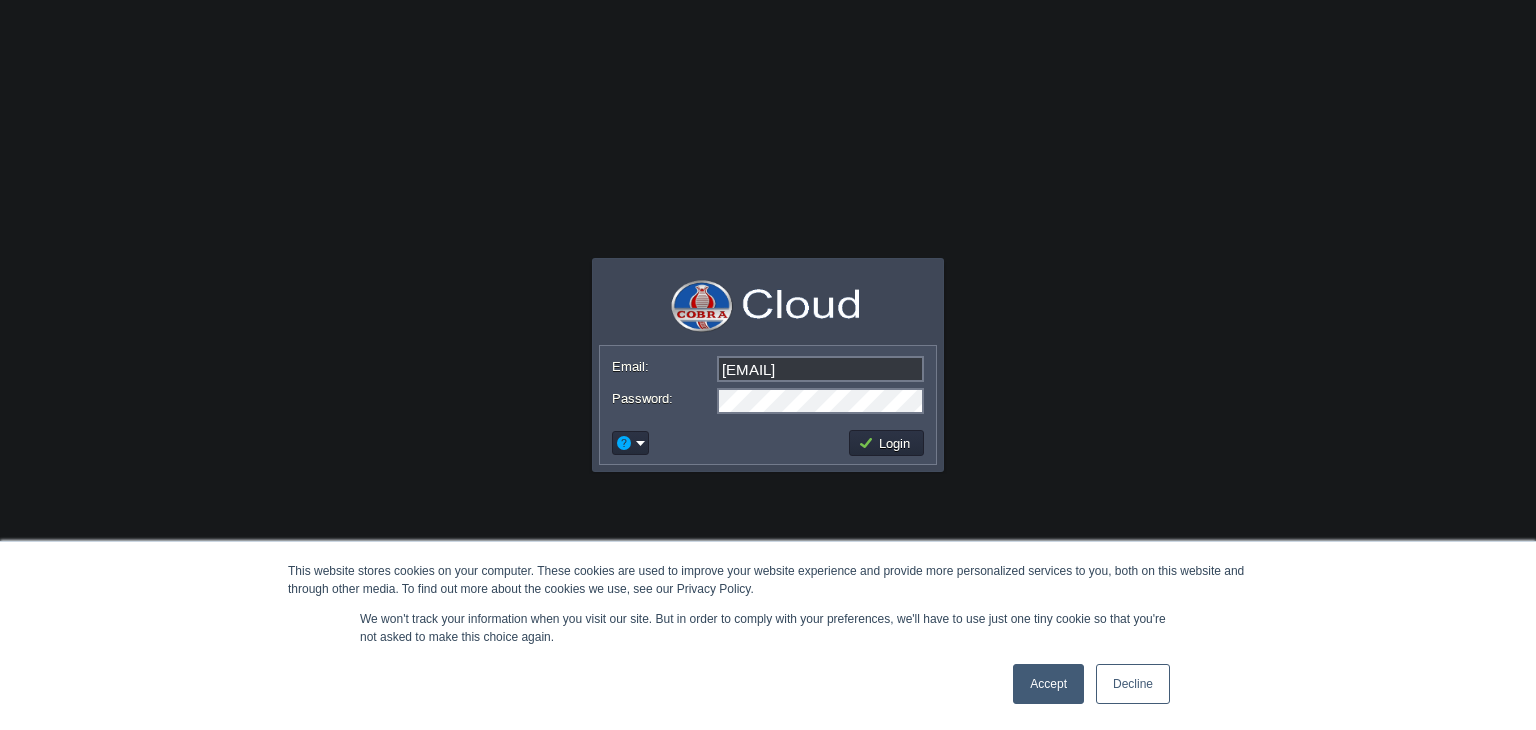 click on "Login" at bounding box center (887, 443) 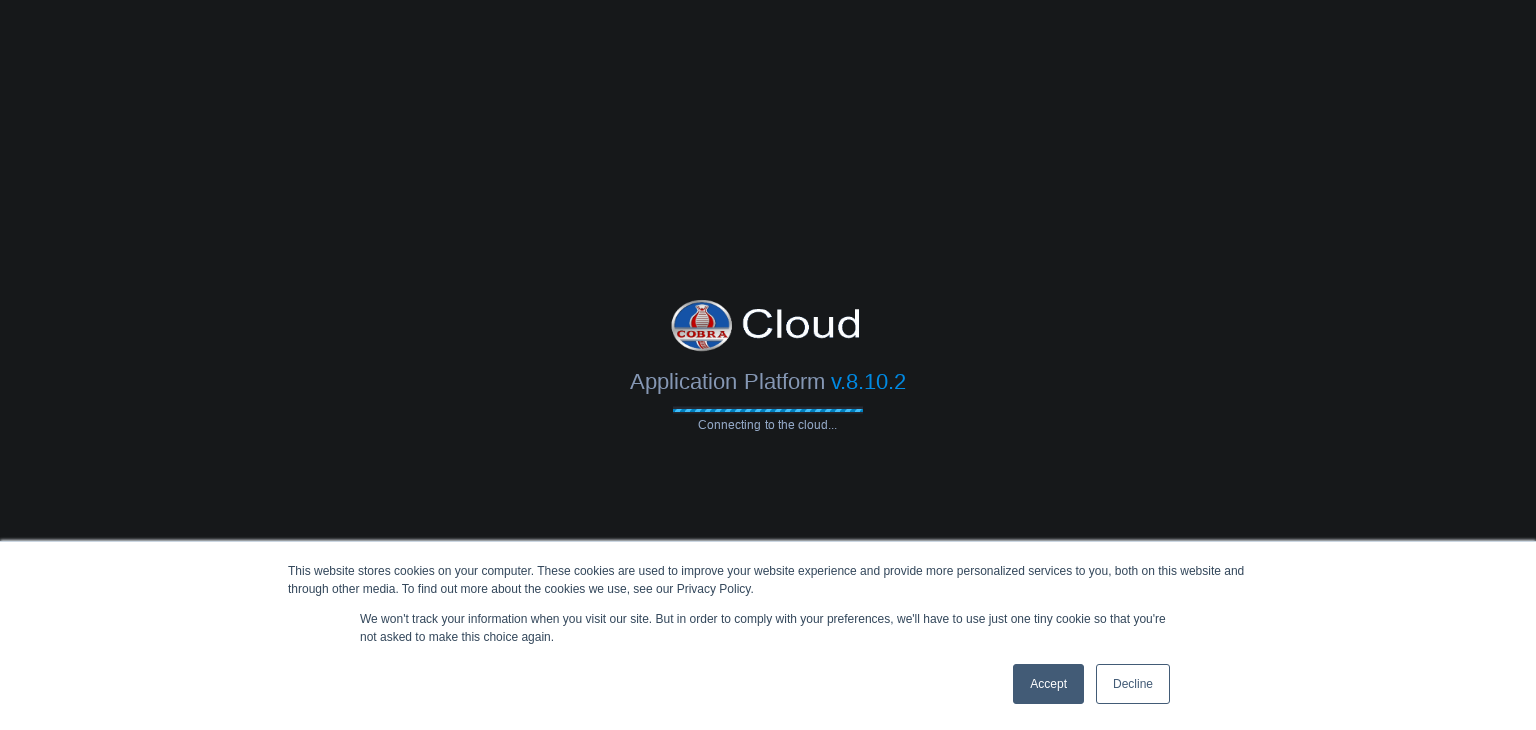 click on "Accept" at bounding box center (1048, 684) 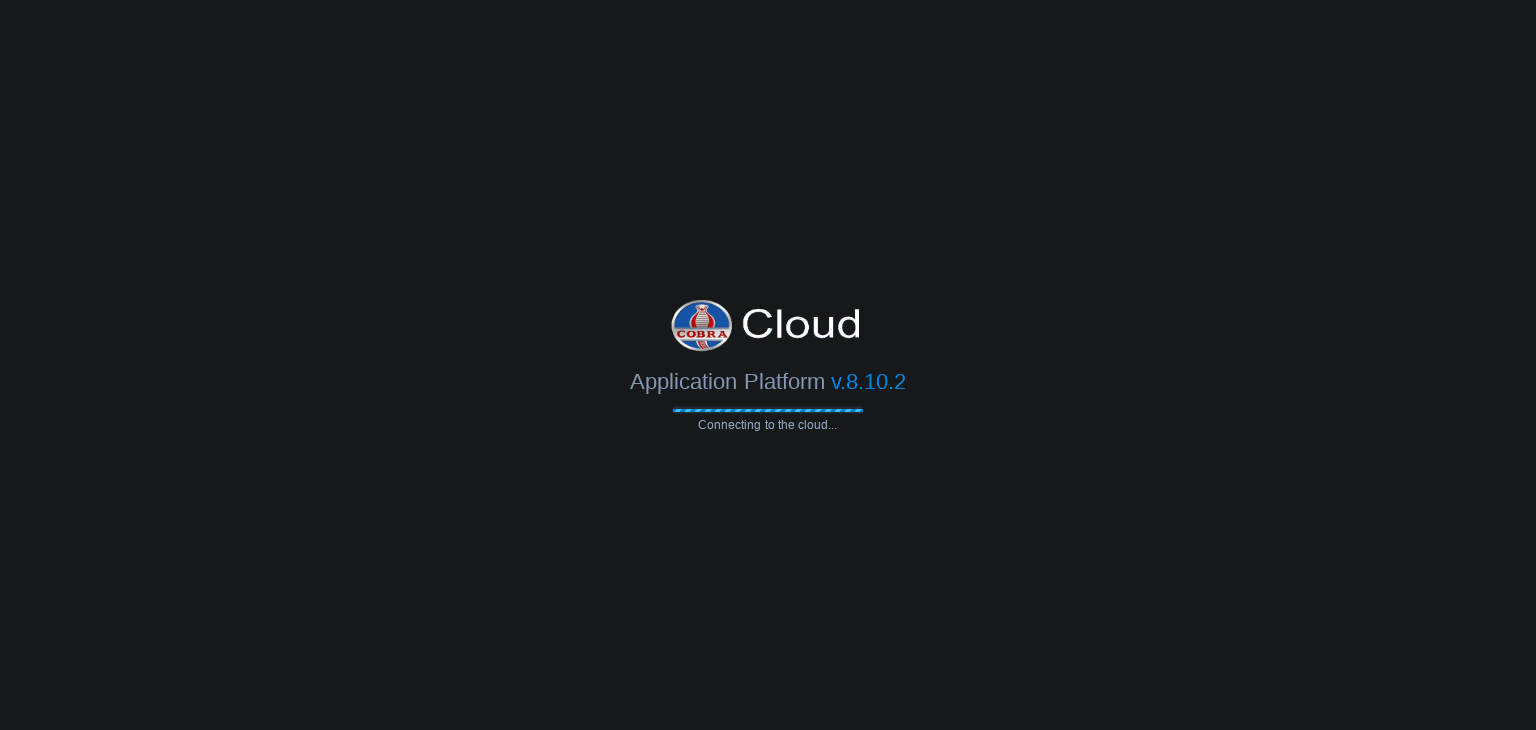 scroll, scrollTop: 0, scrollLeft: 0, axis: both 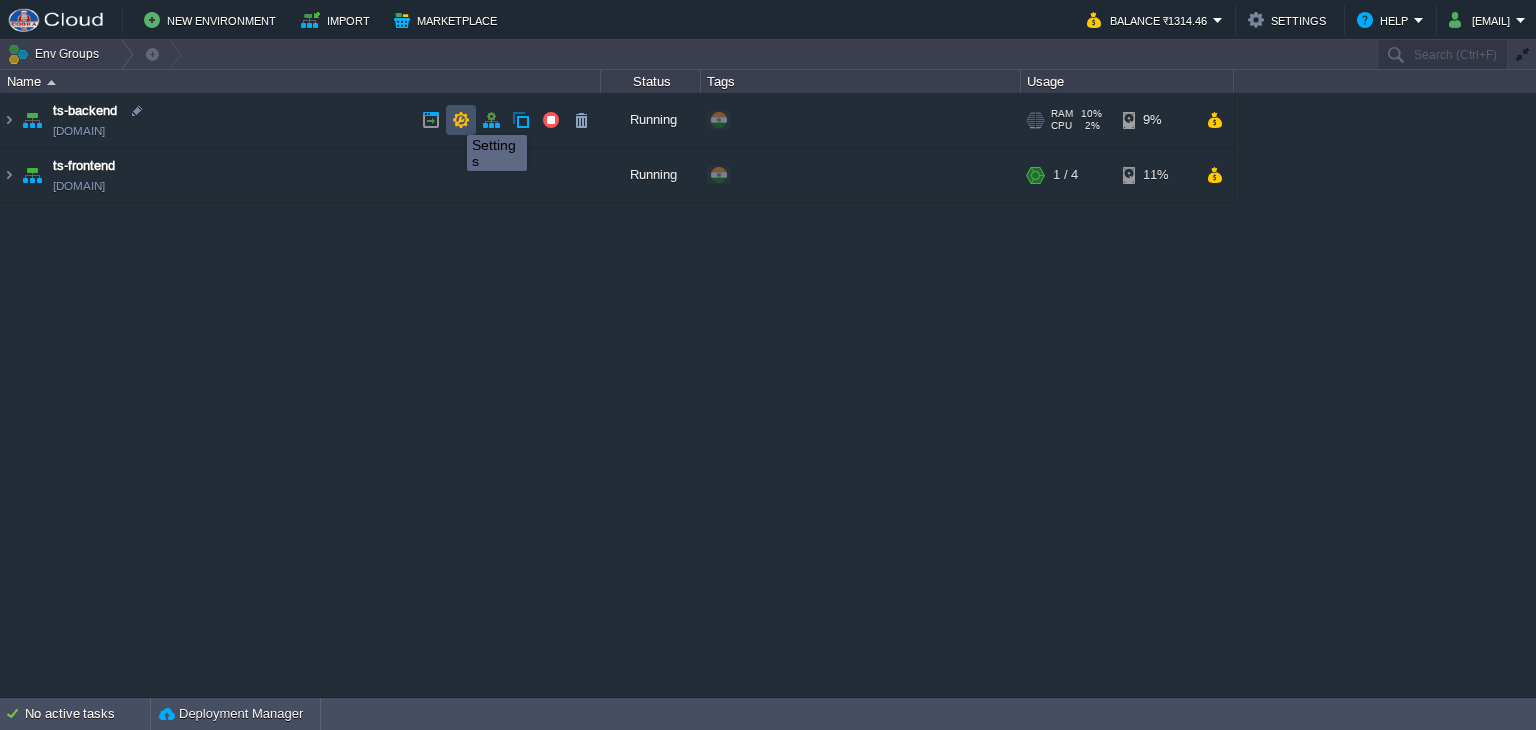 click at bounding box center [461, 120] 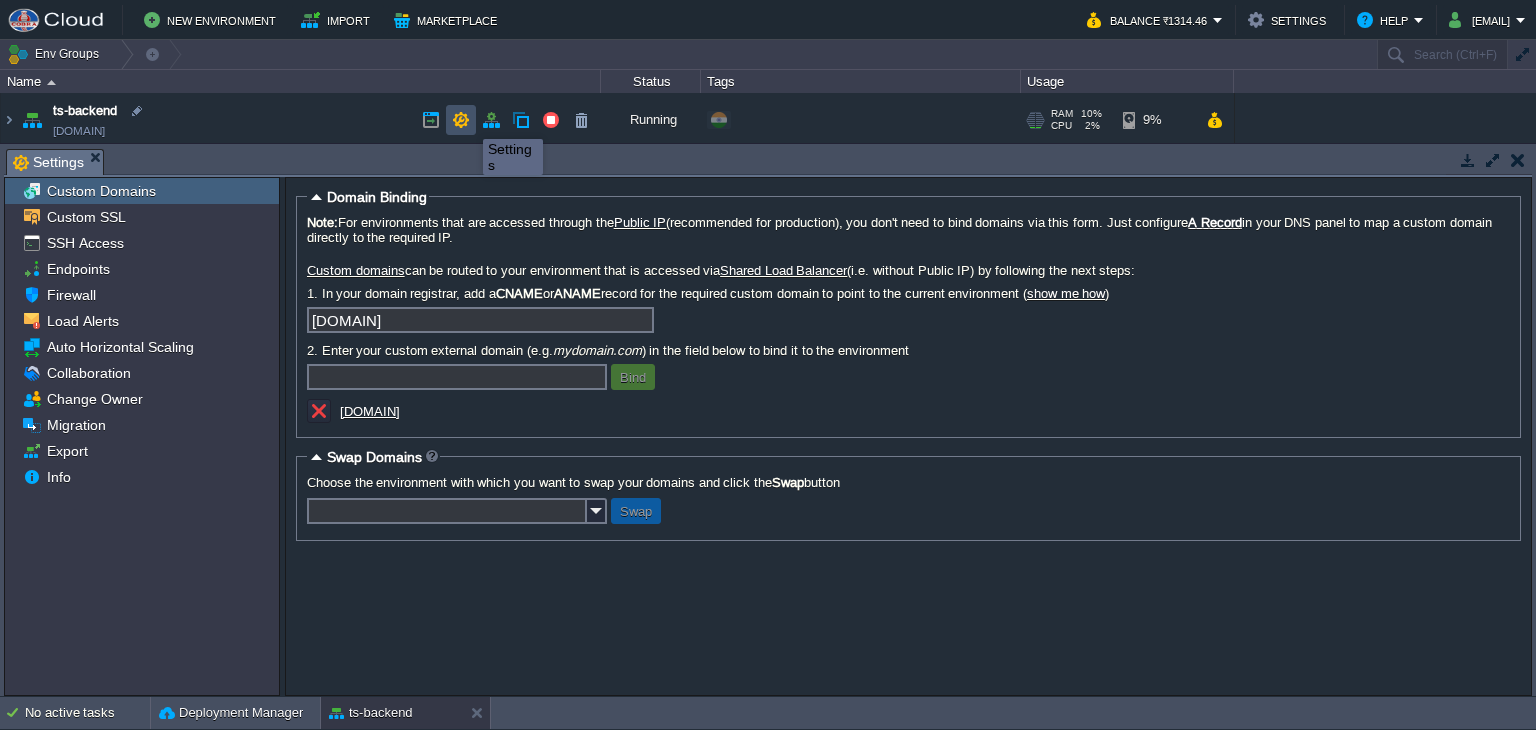 click at bounding box center (461, 120) 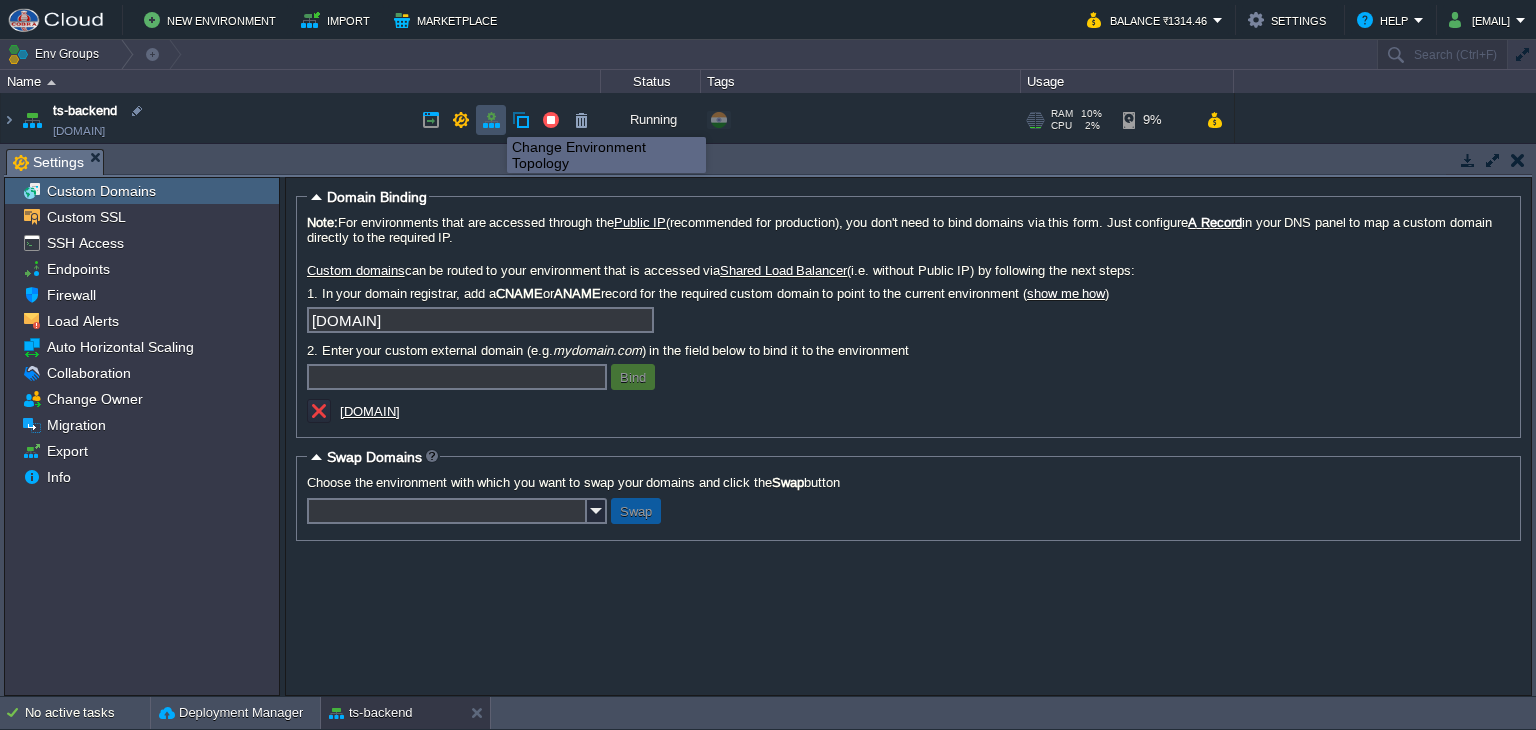 click at bounding box center (491, 120) 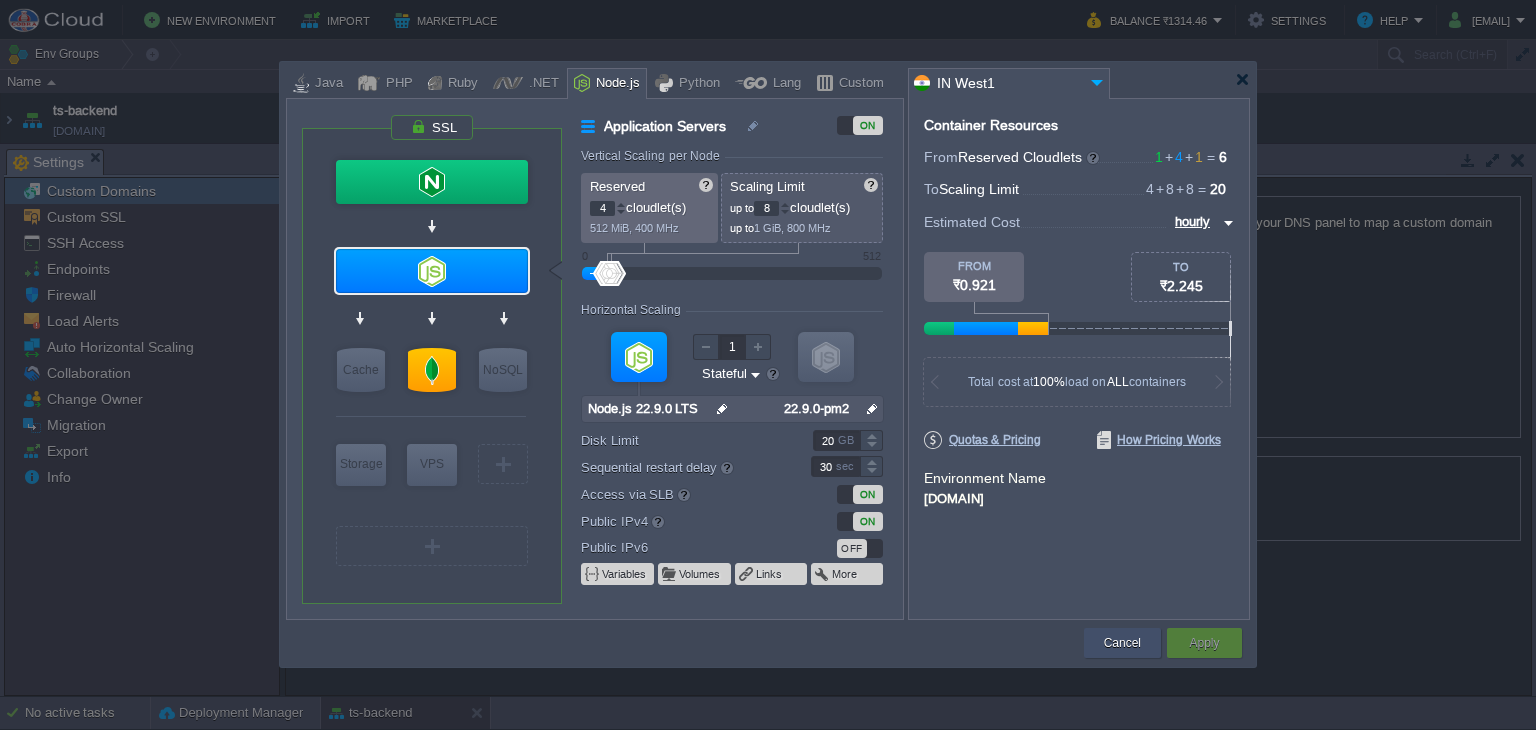 click on "Cancel" at bounding box center (1122, 643) 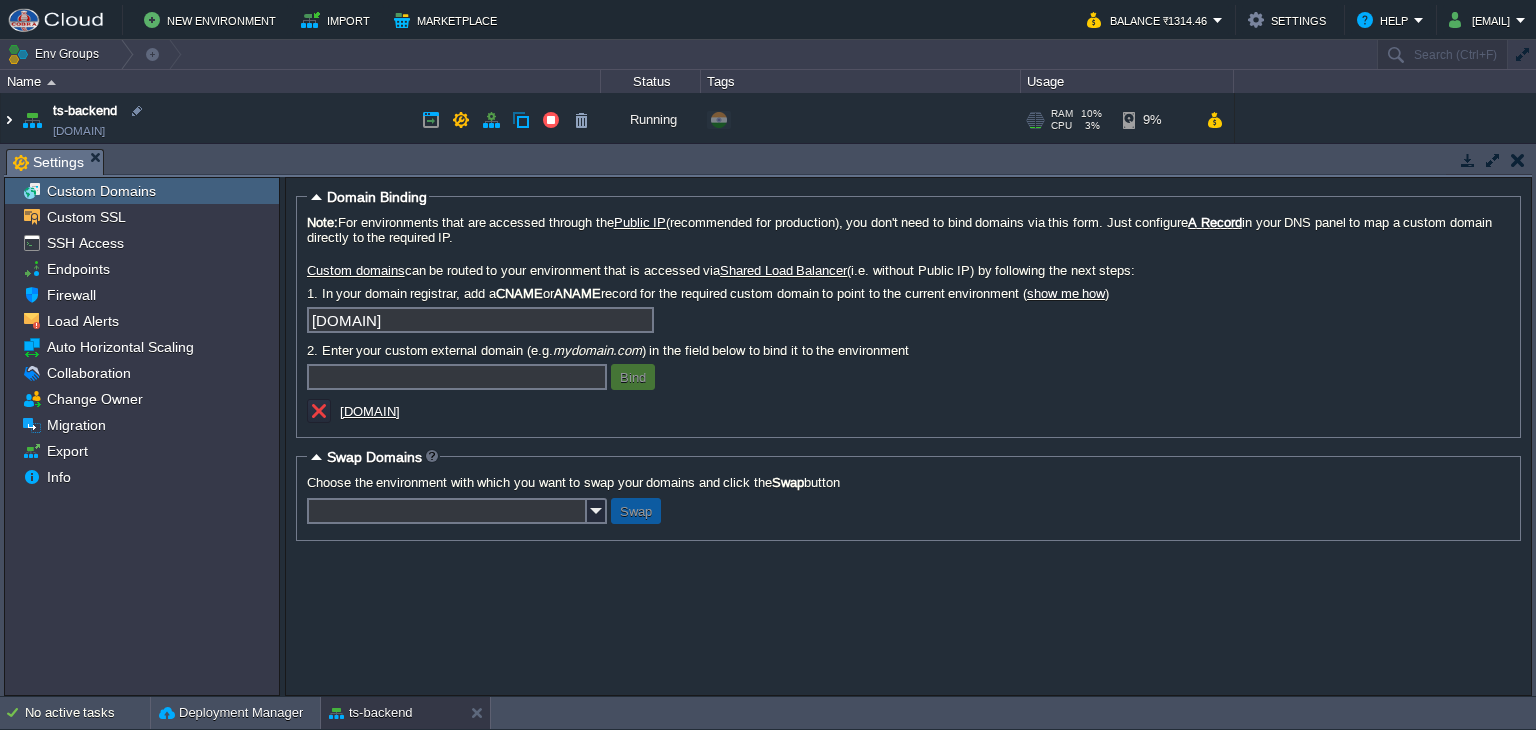 click at bounding box center [9, 120] 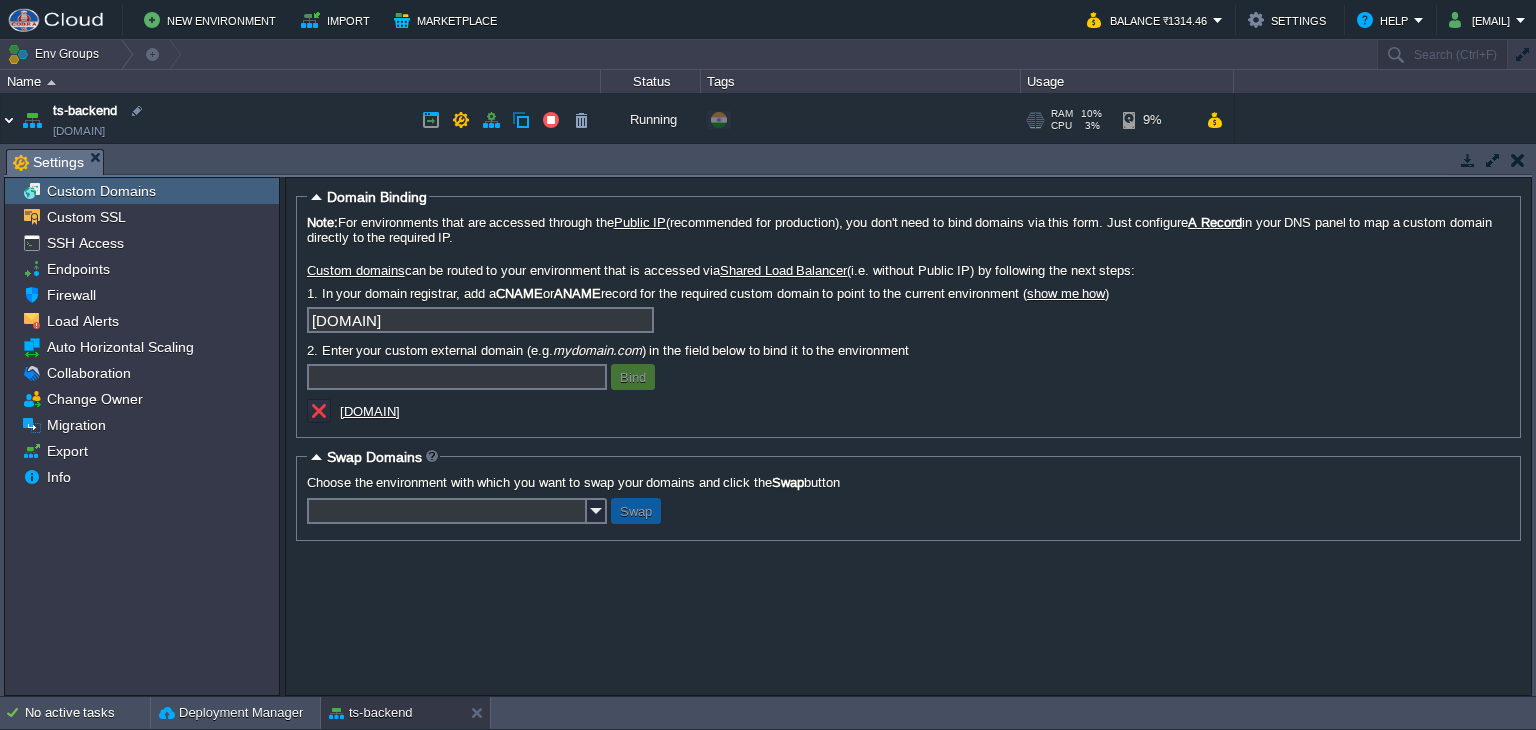 click at bounding box center (9, 120) 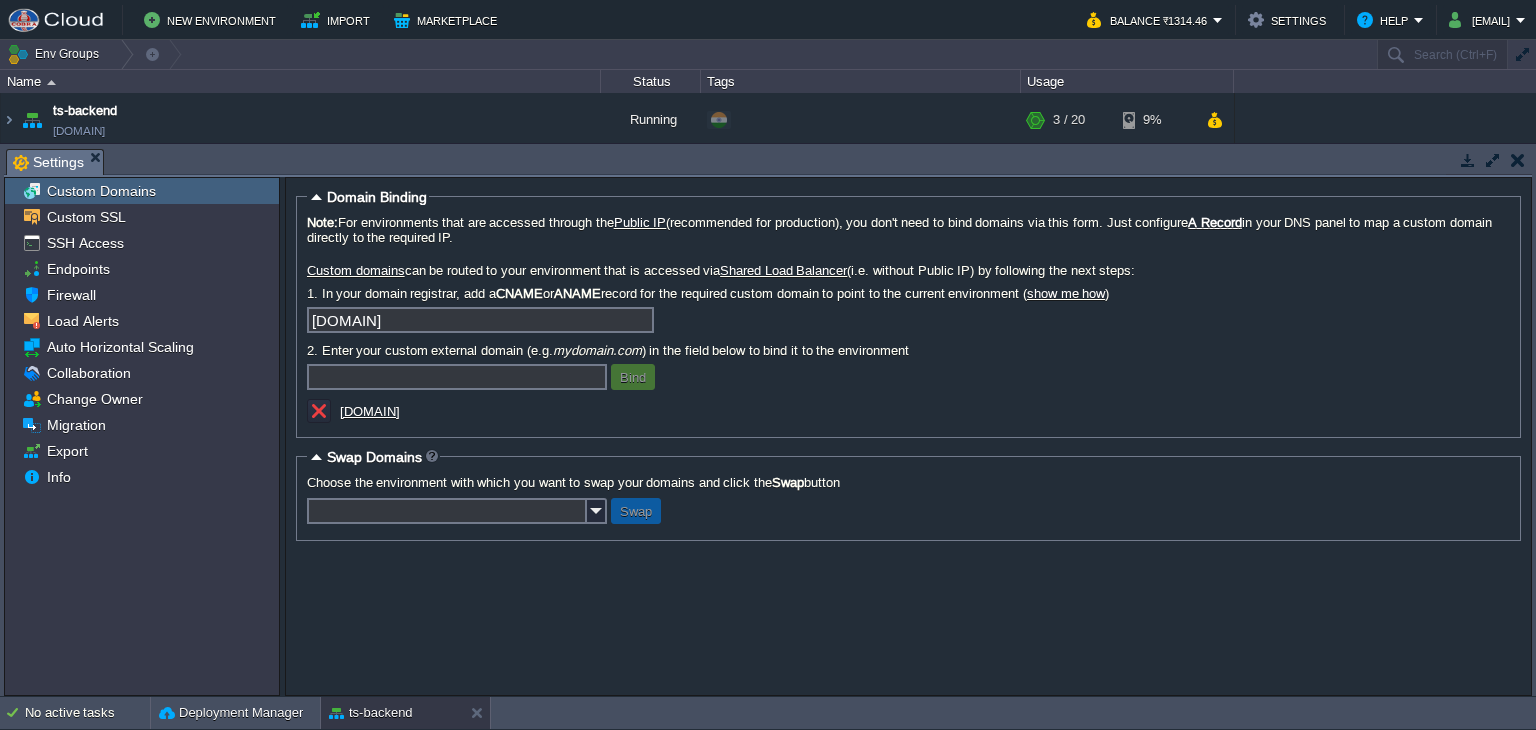 click at bounding box center [57, 20] 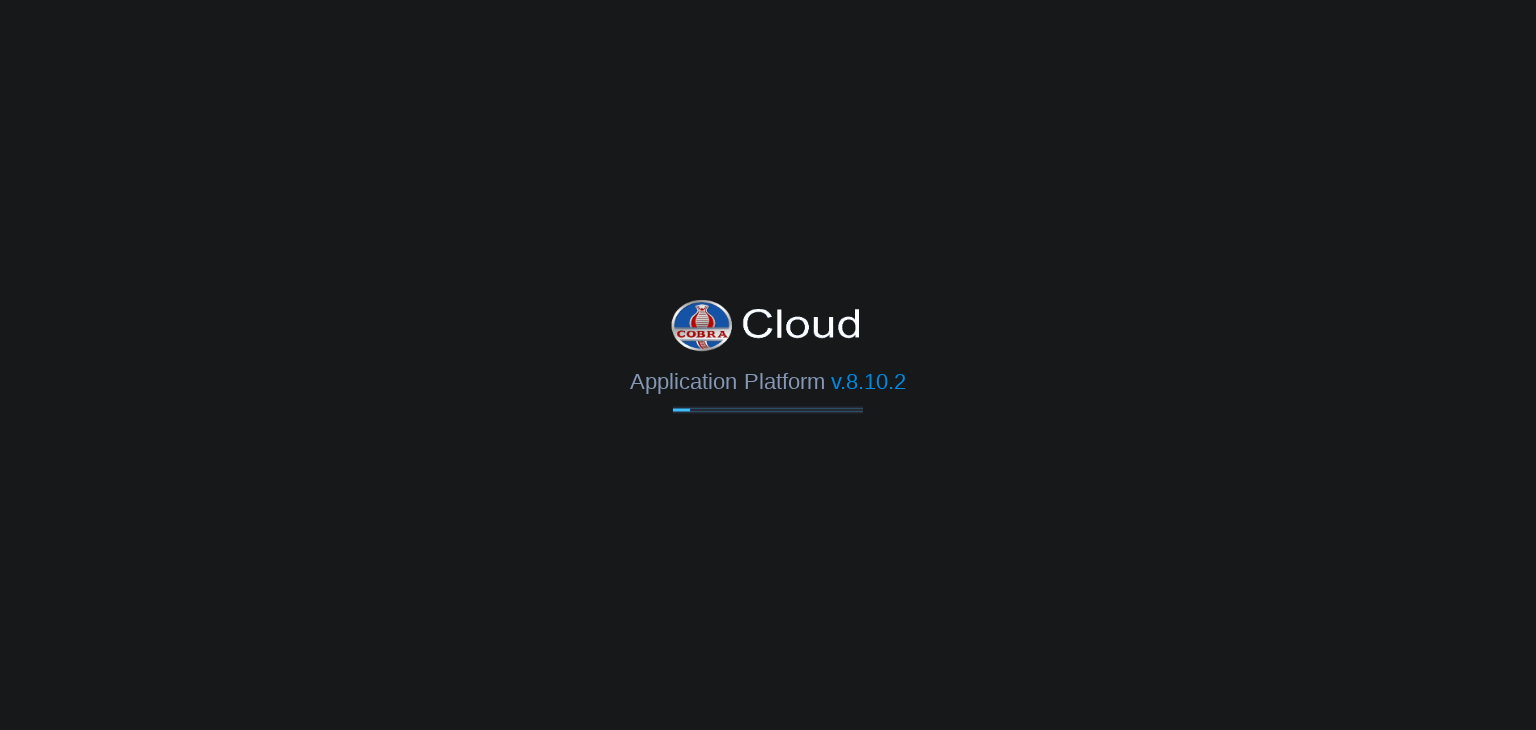 scroll, scrollTop: 0, scrollLeft: 0, axis: both 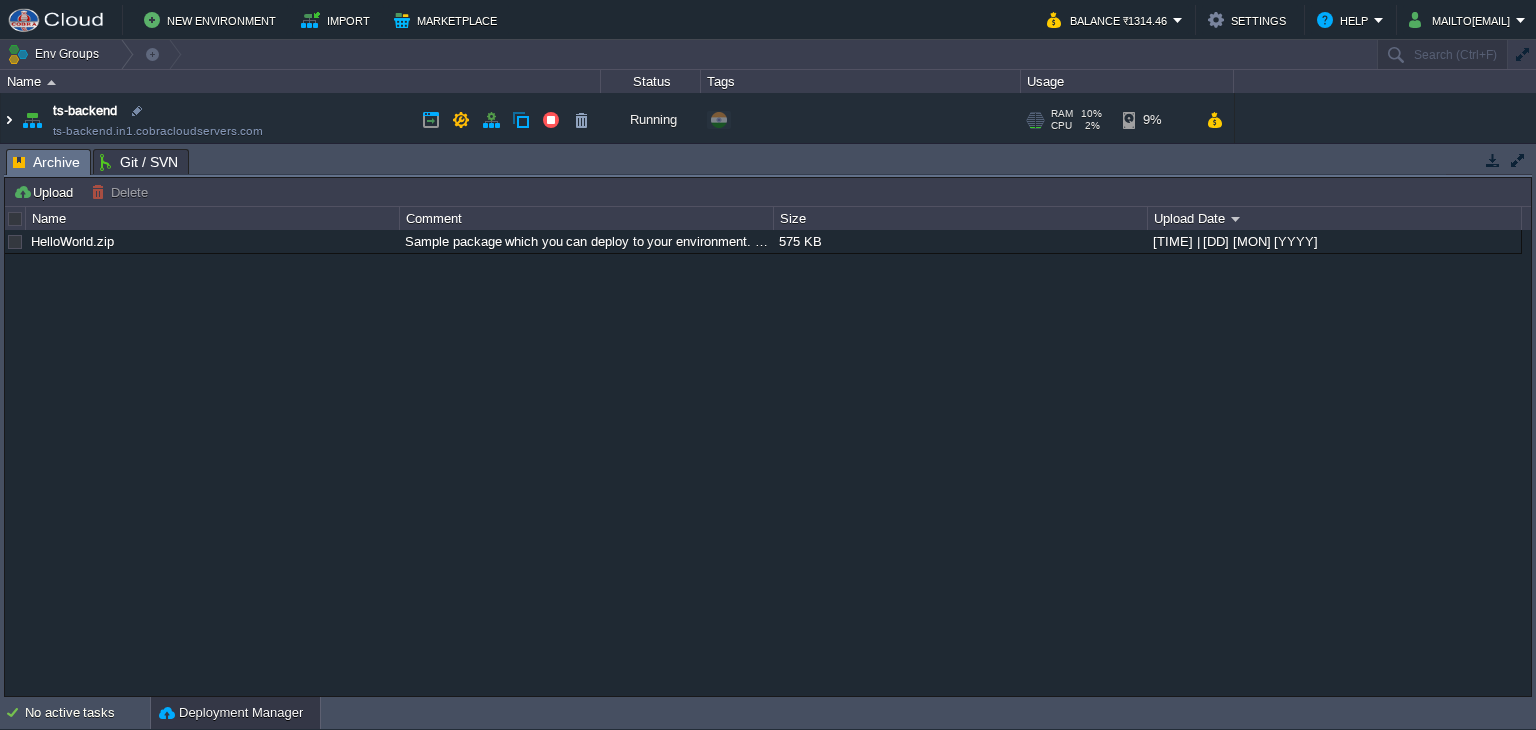 click at bounding box center (9, 120) 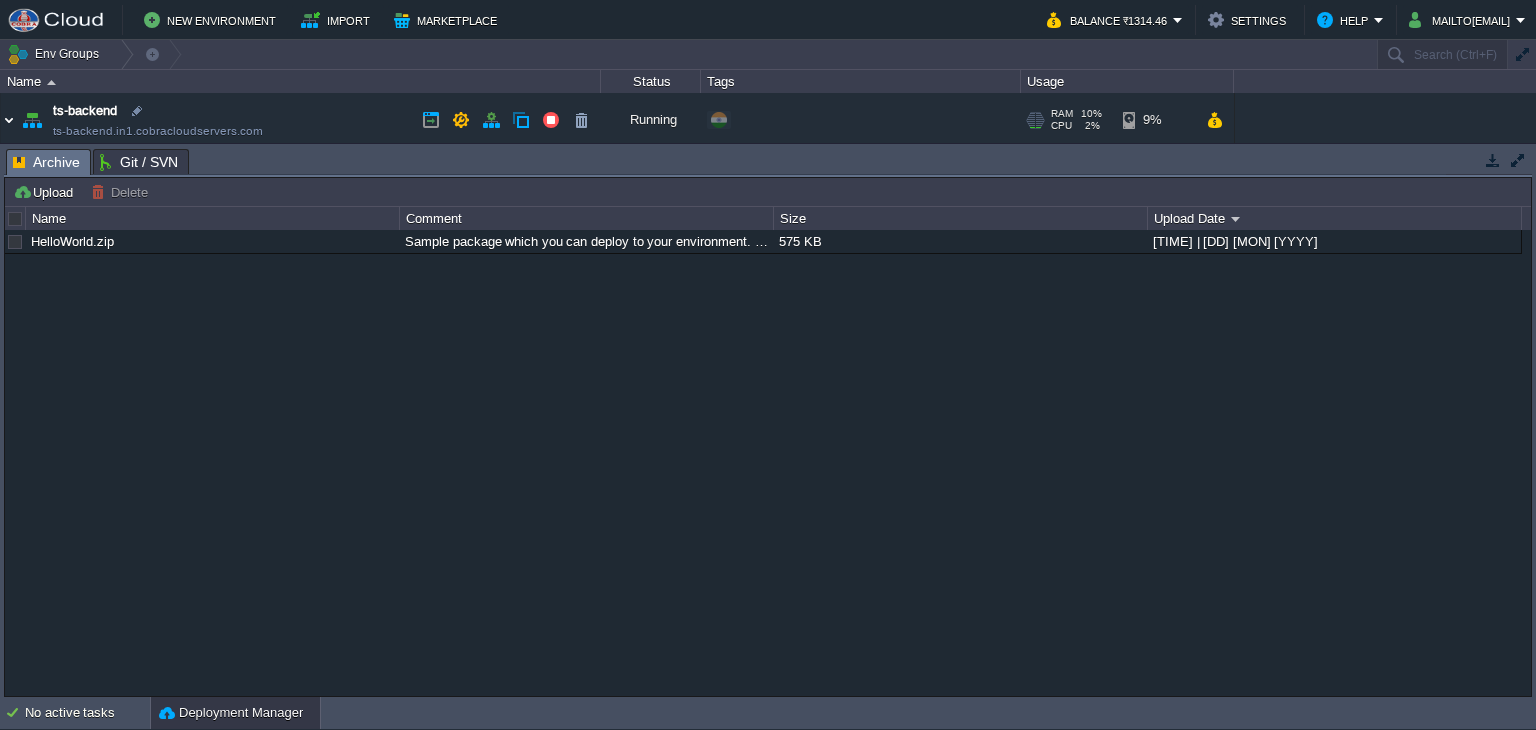 click at bounding box center [9, 120] 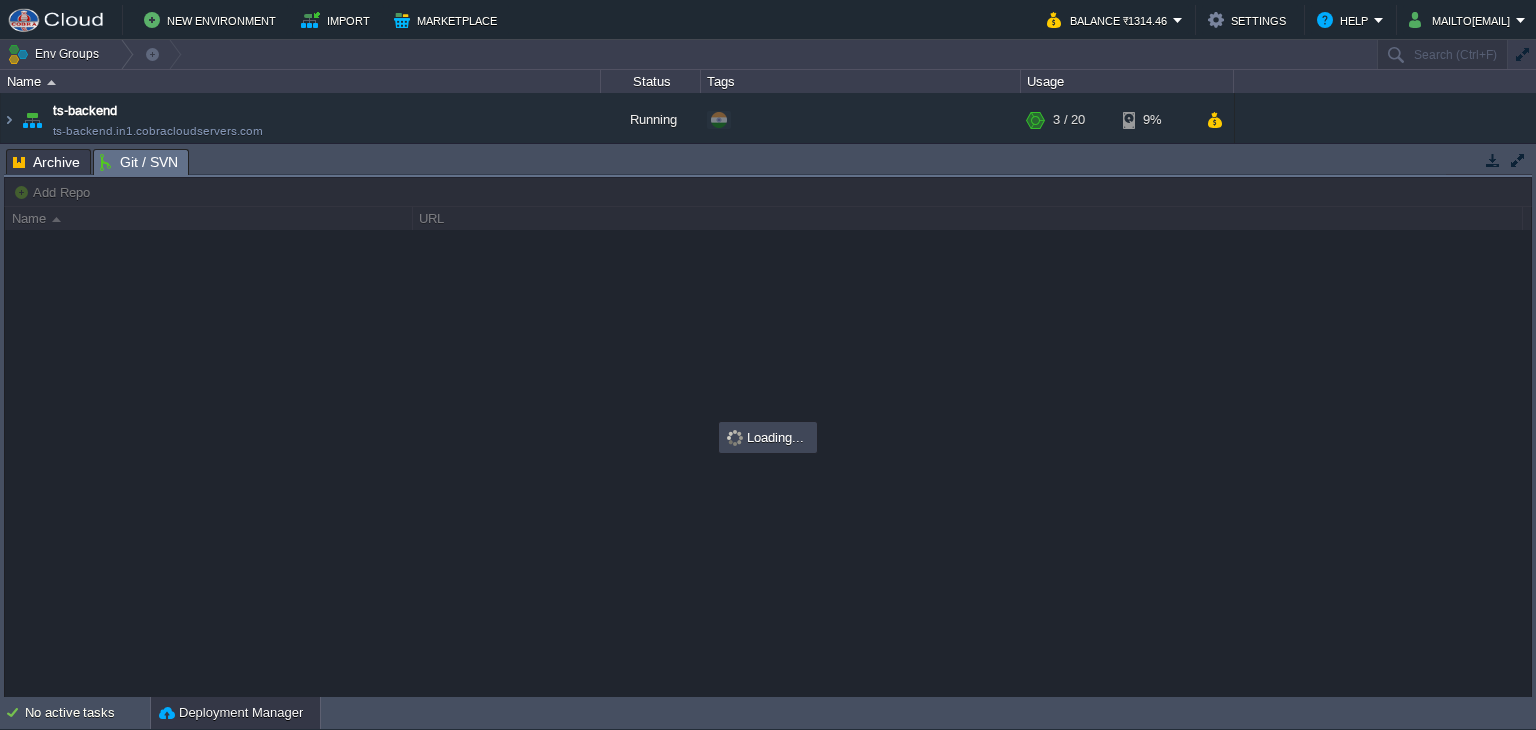 click on "Git / SVN" at bounding box center (139, 162) 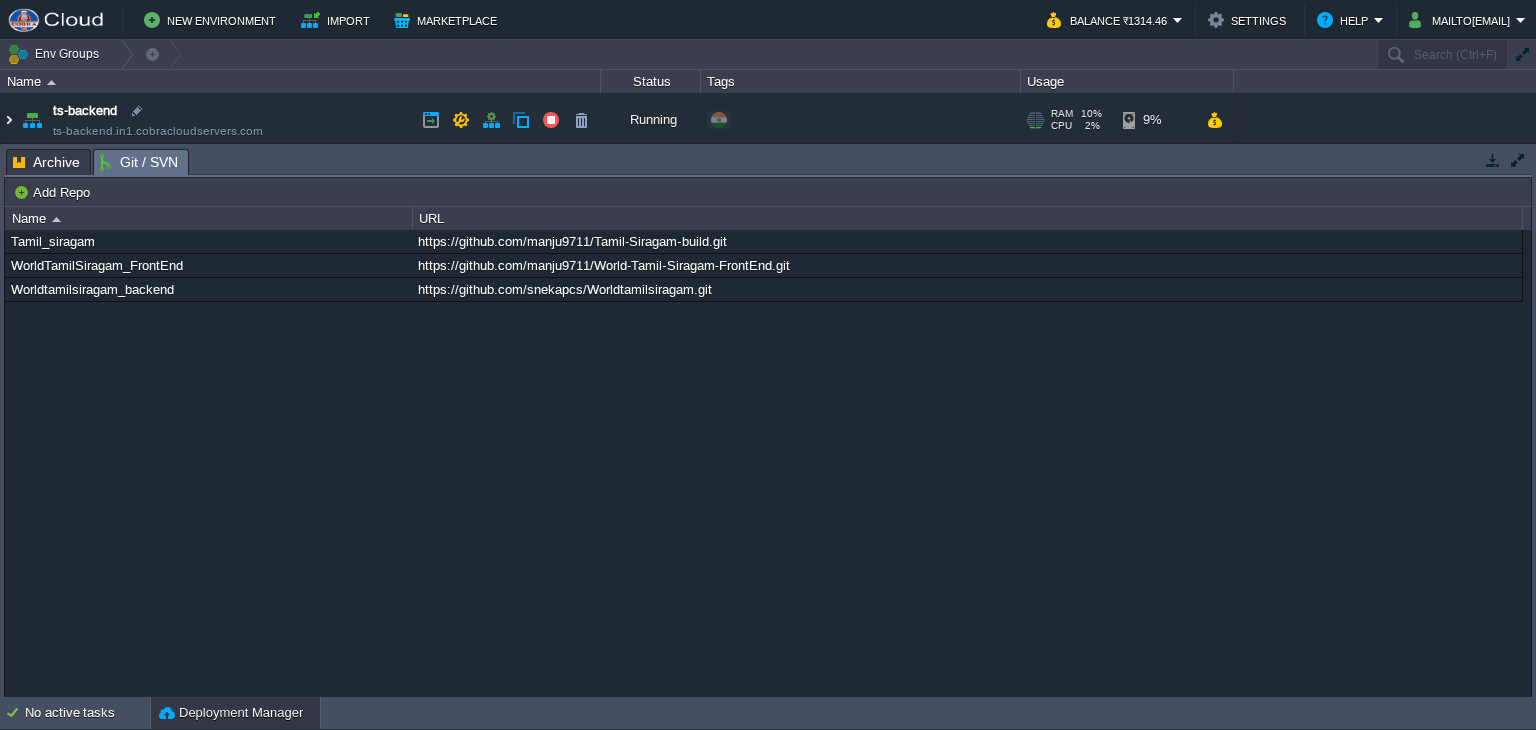 click at bounding box center (9, 120) 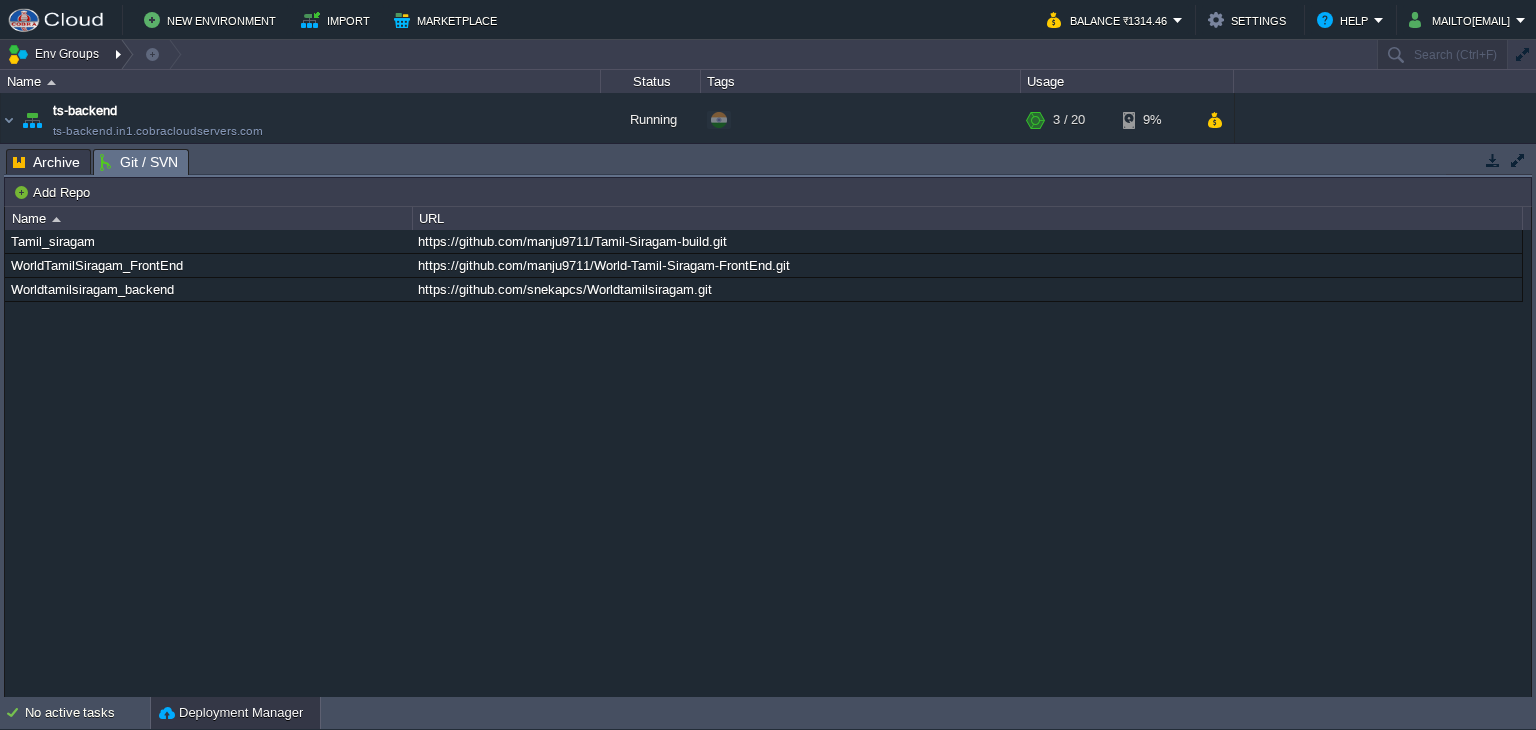 click on "Env Groups" at bounding box center [56, 54] 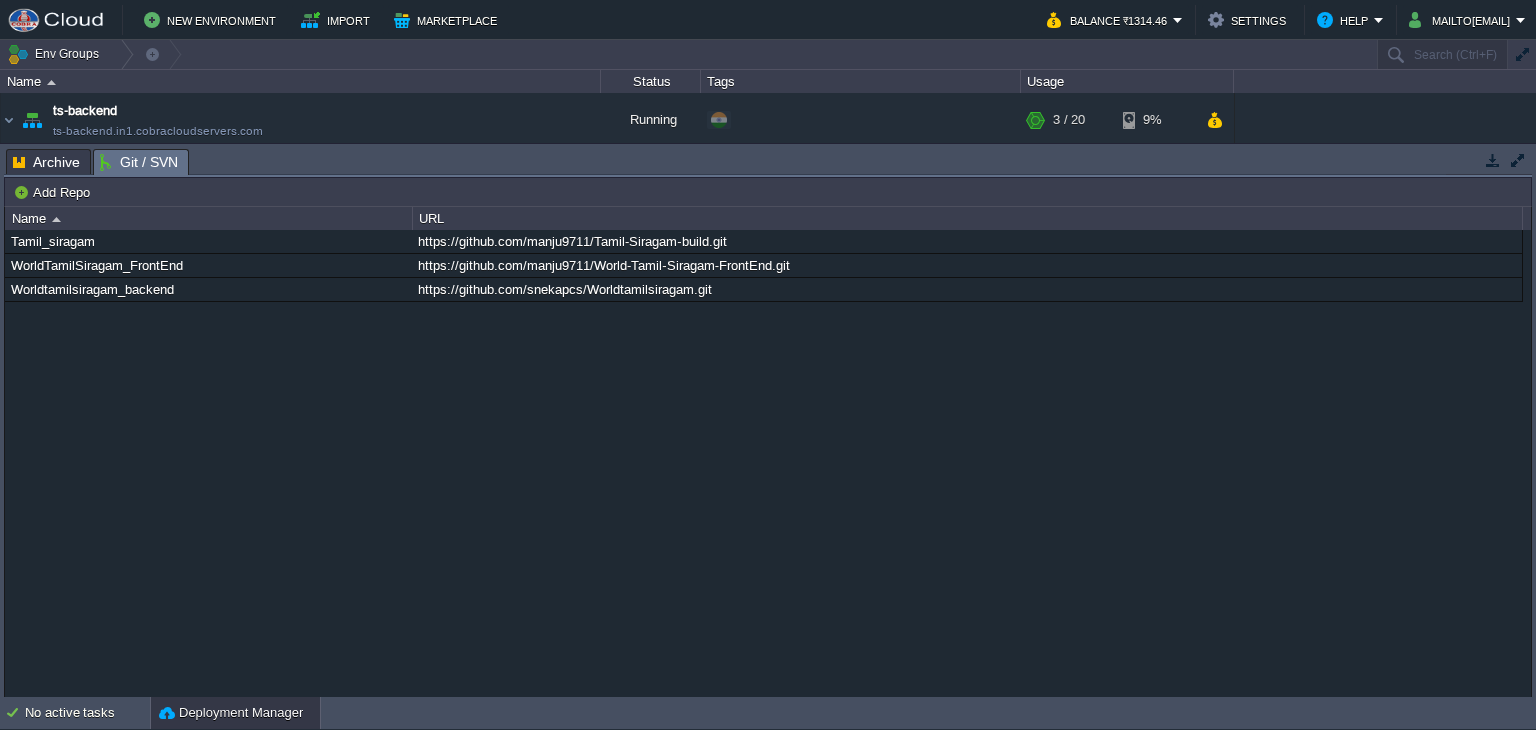 click at bounding box center (57, 20) 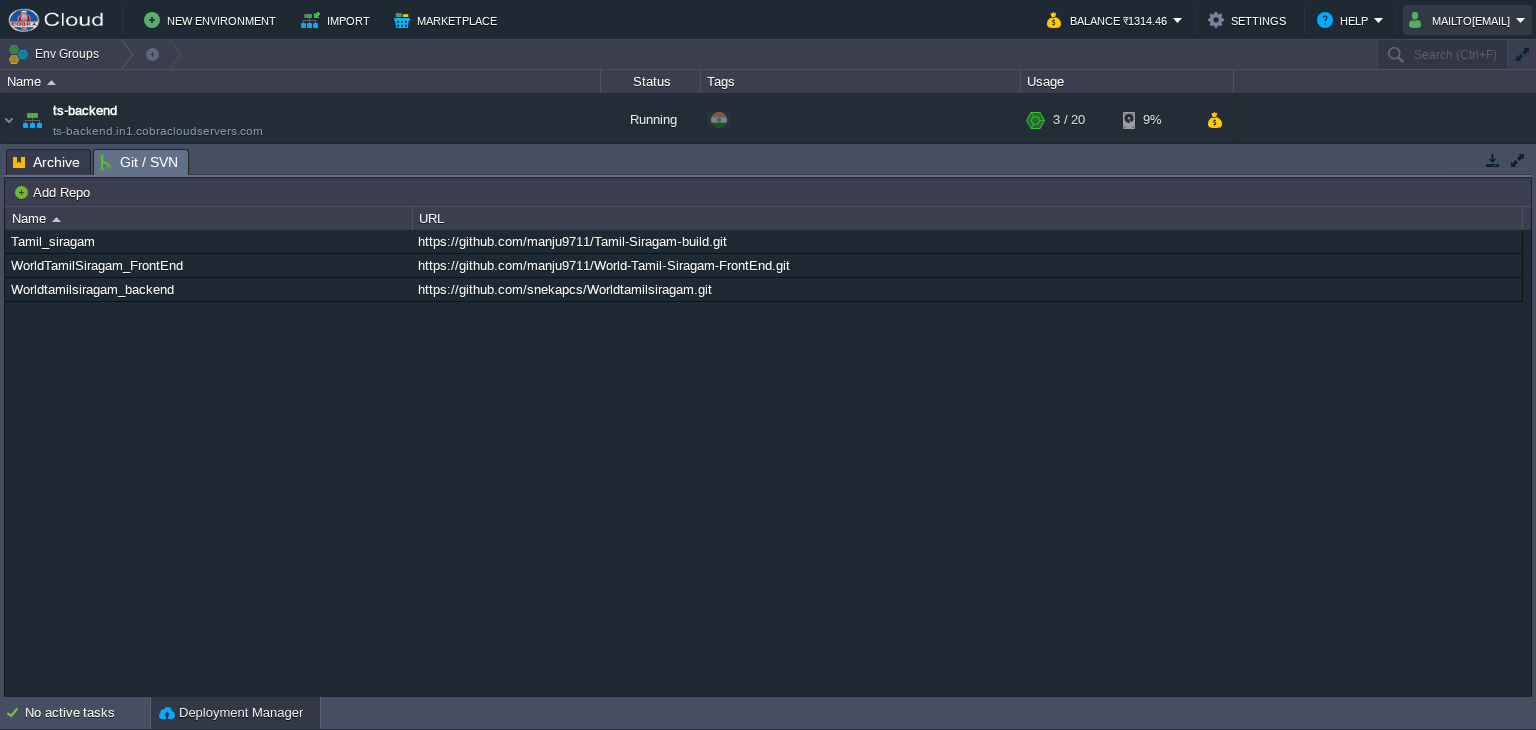 click on "mailto[EMAIL]" at bounding box center [1462, 20] 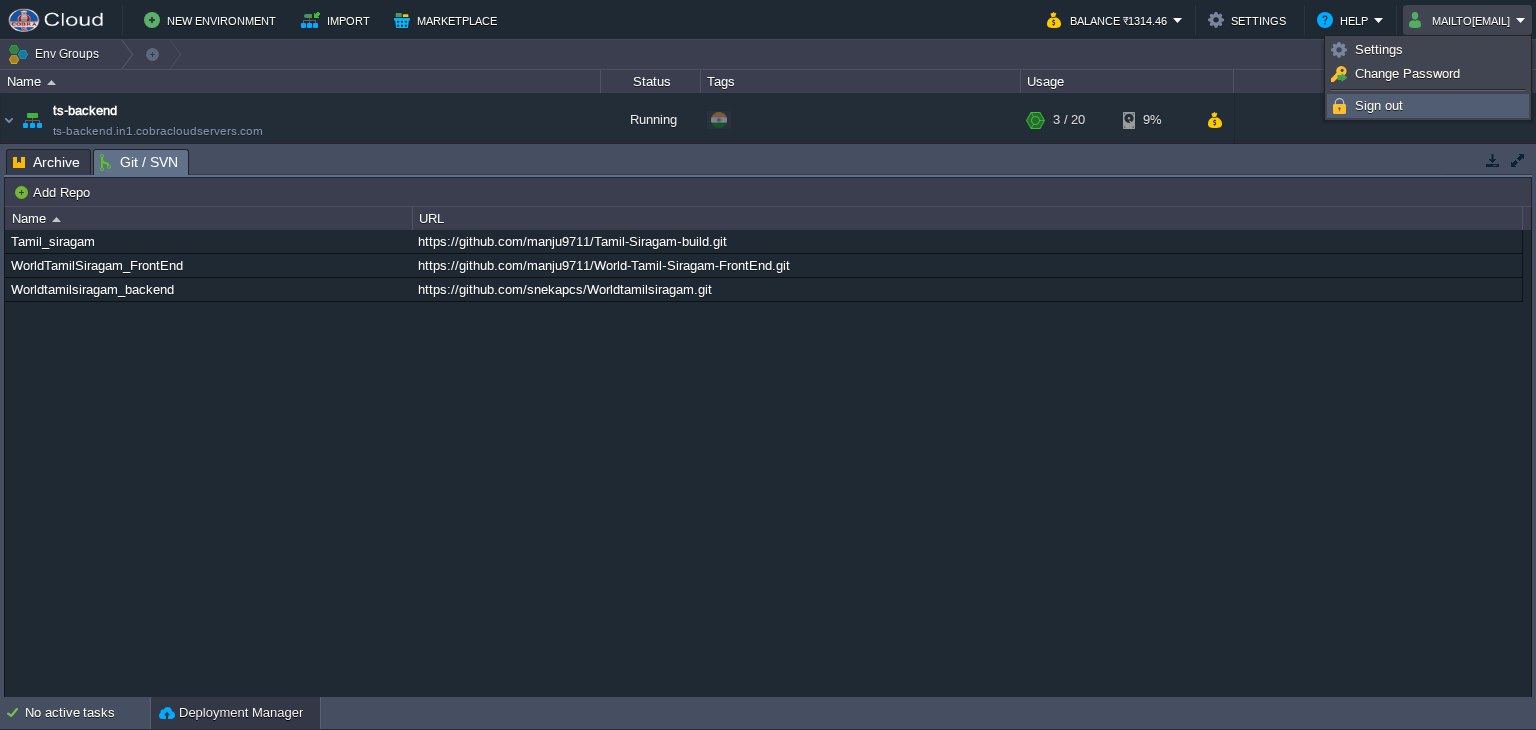 click on "Sign out" at bounding box center (1428, 106) 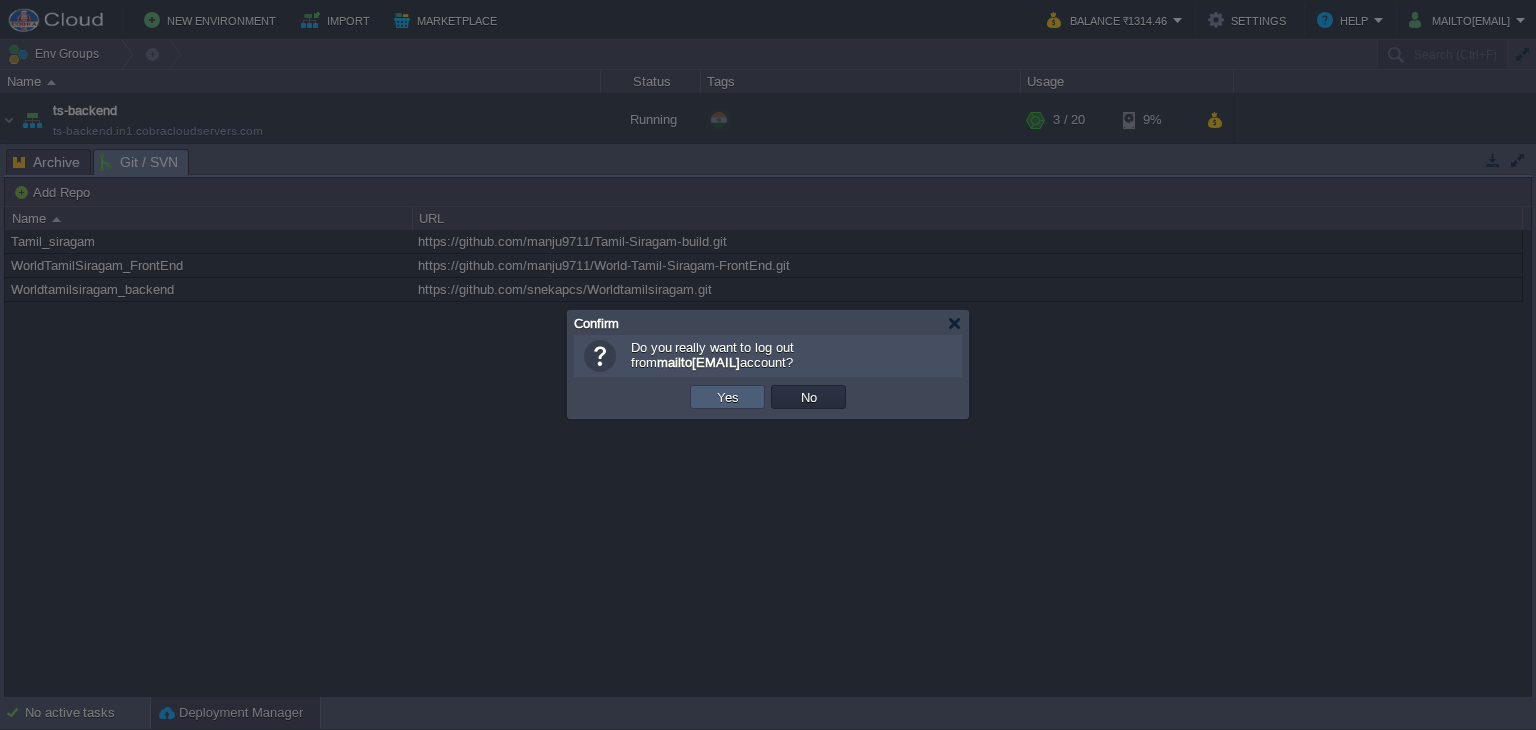 click on "Yes" at bounding box center (727, 397) 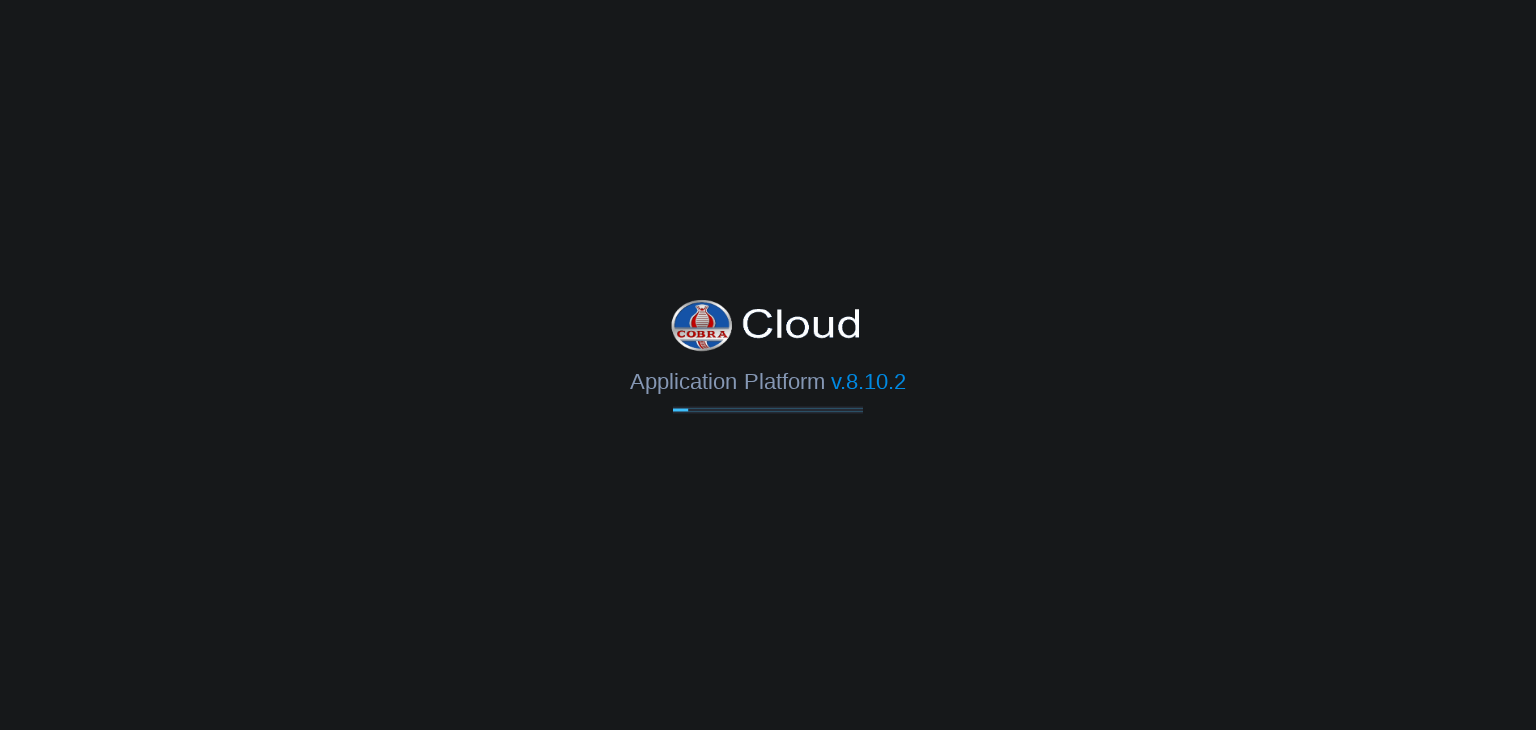 scroll, scrollTop: 0, scrollLeft: 0, axis: both 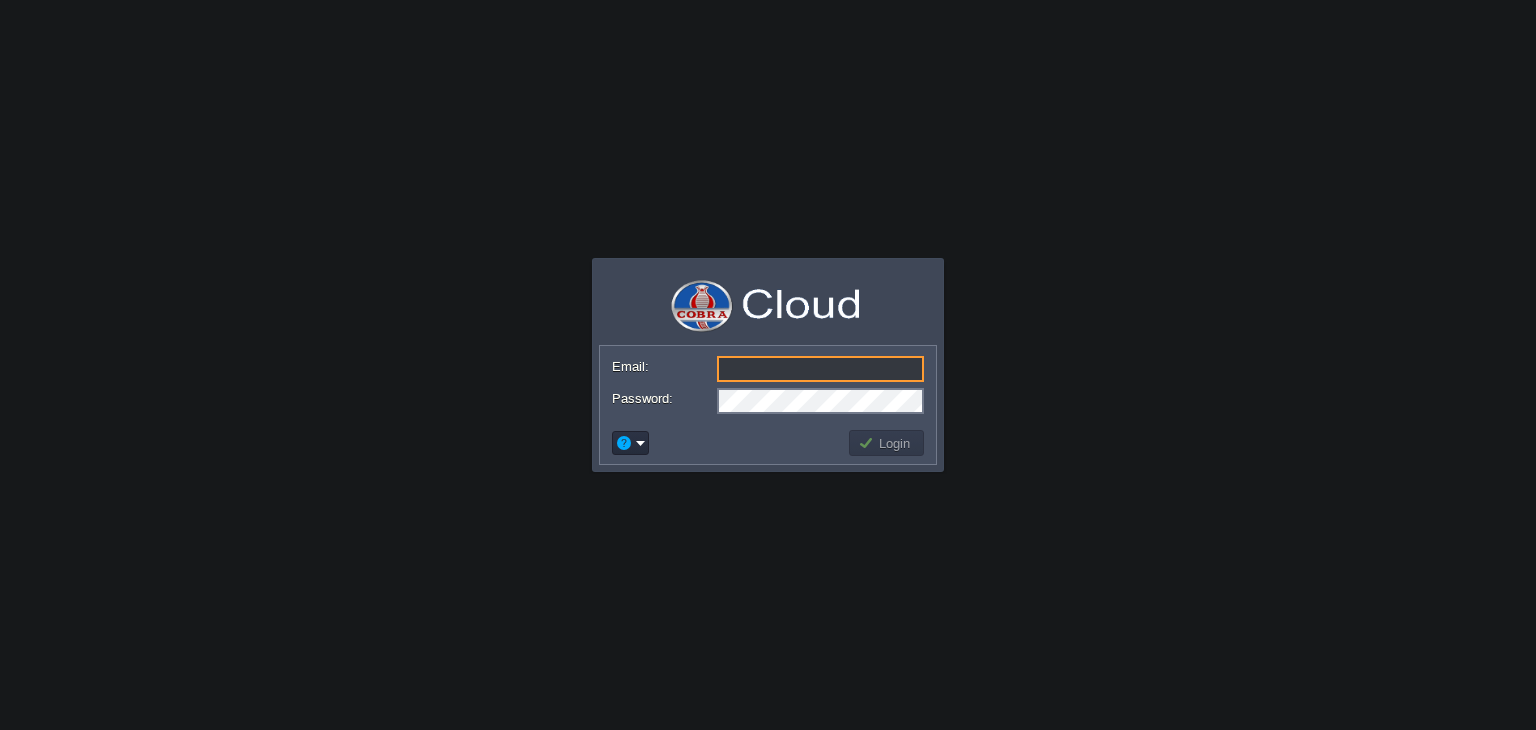 type on "[EMAIL]" 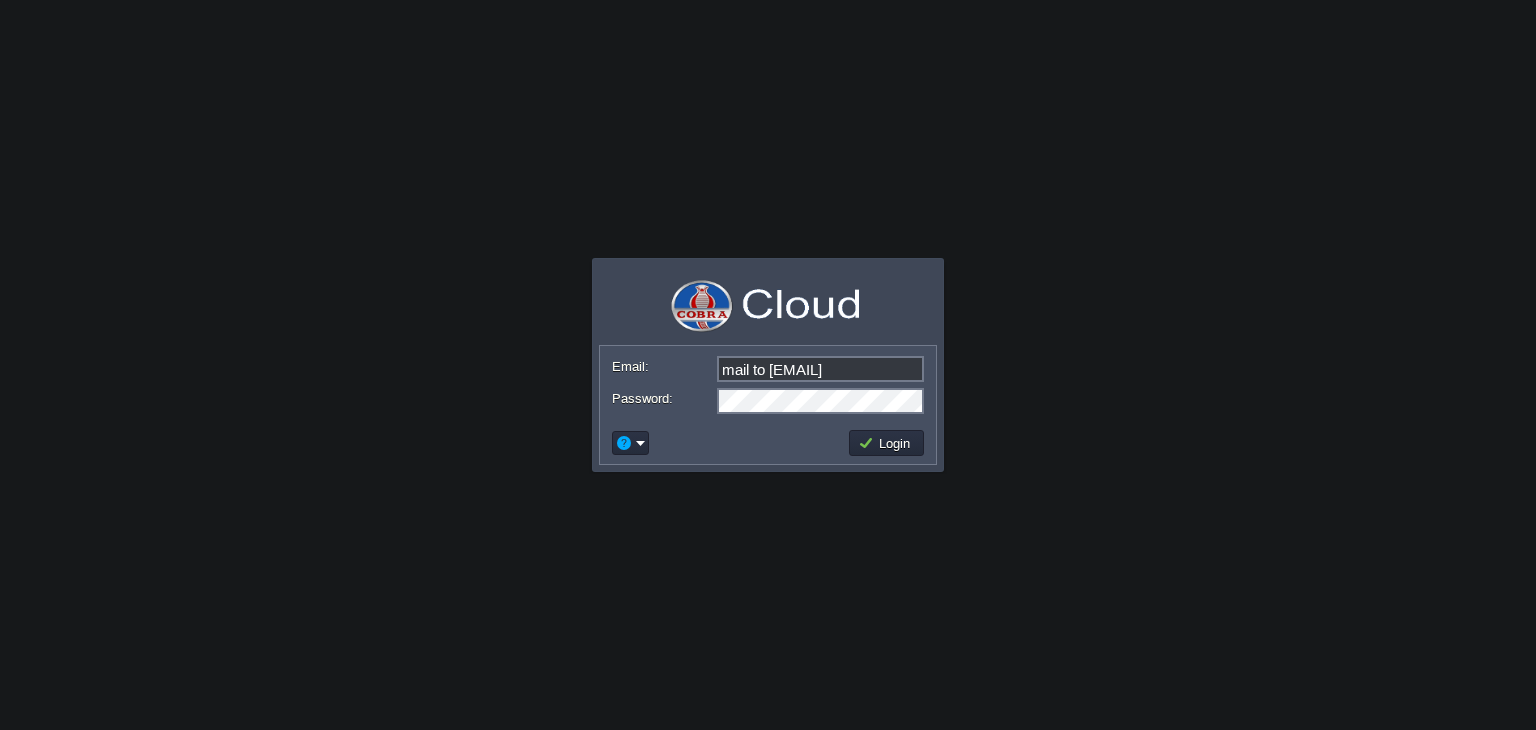 click on "Login" at bounding box center [887, 443] 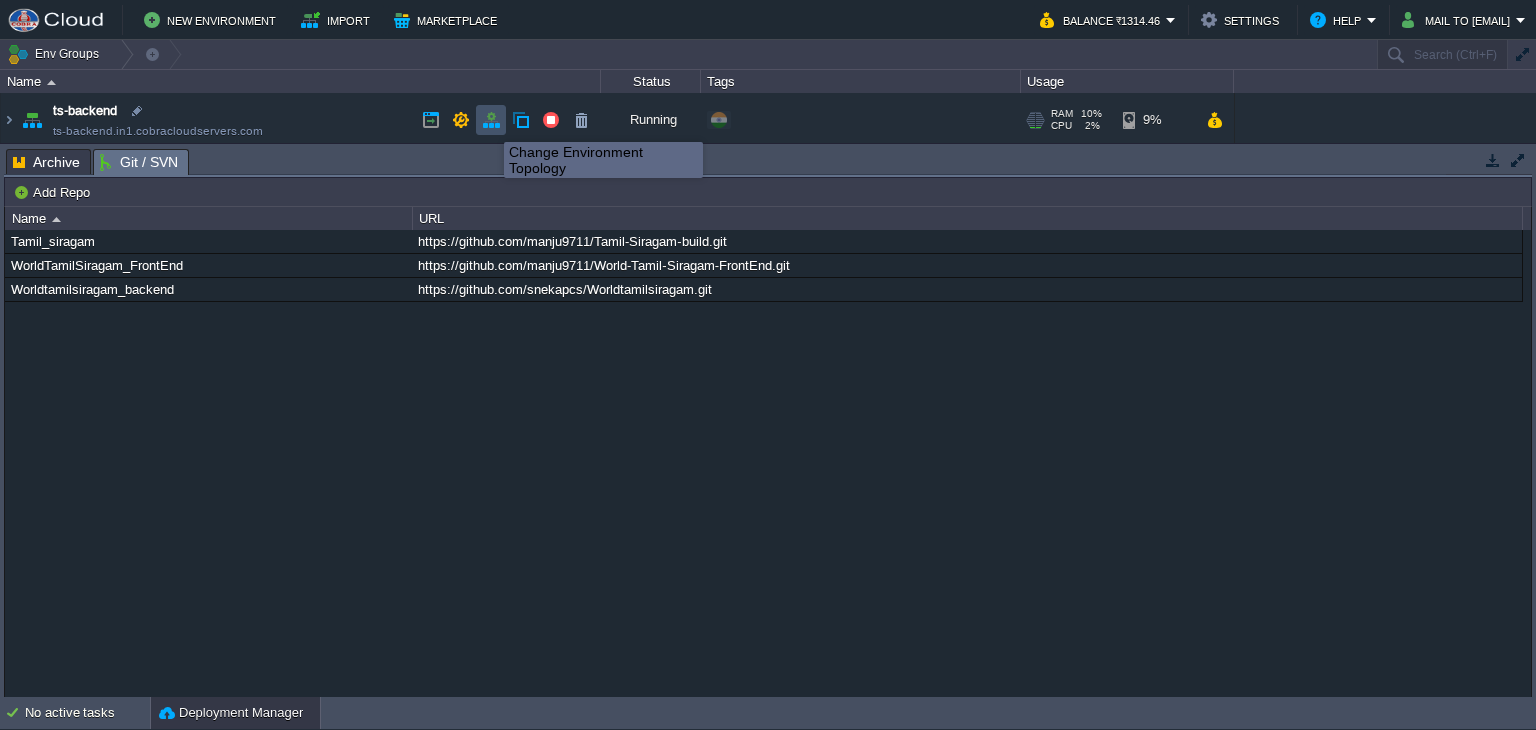 click at bounding box center (491, 120) 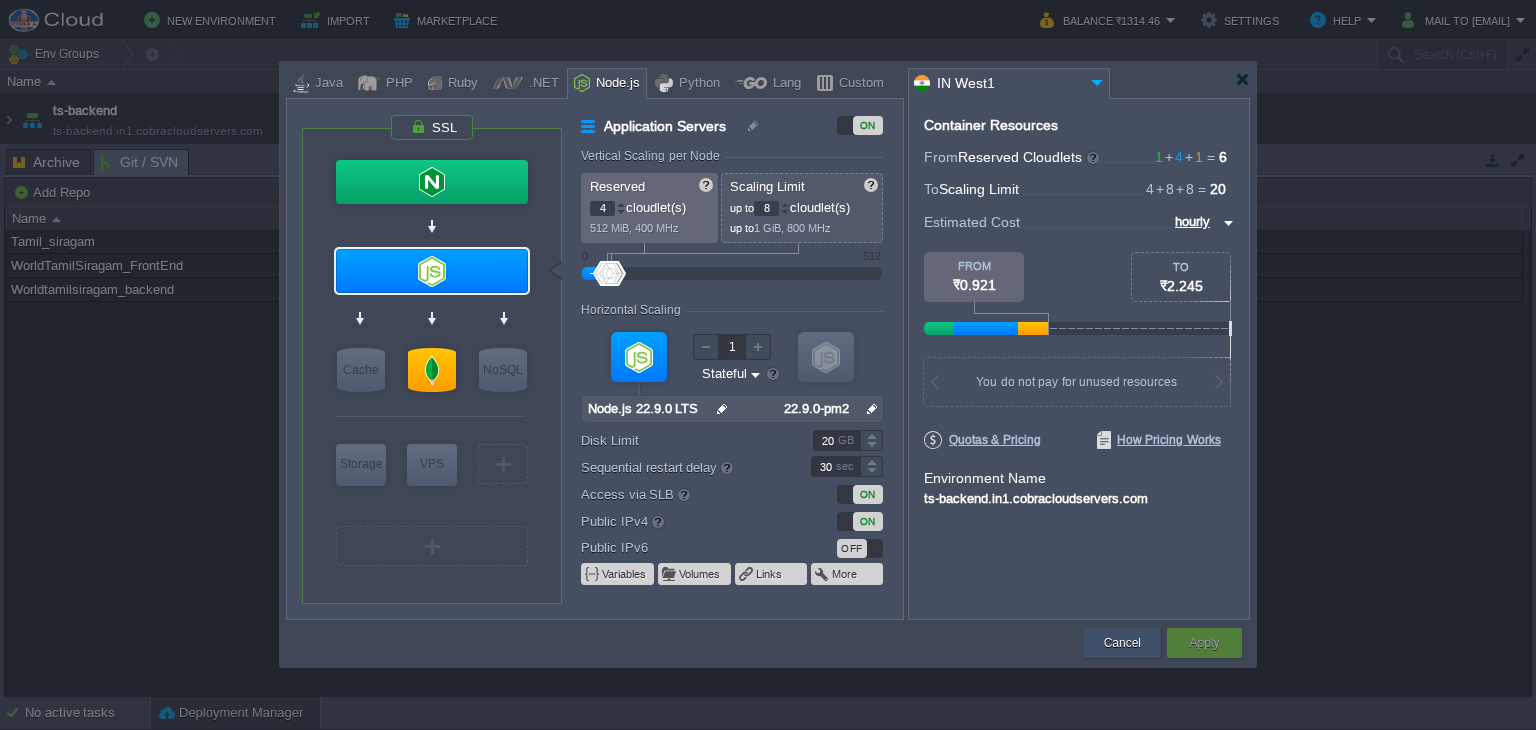 click on "Cancel" at bounding box center (1122, 643) 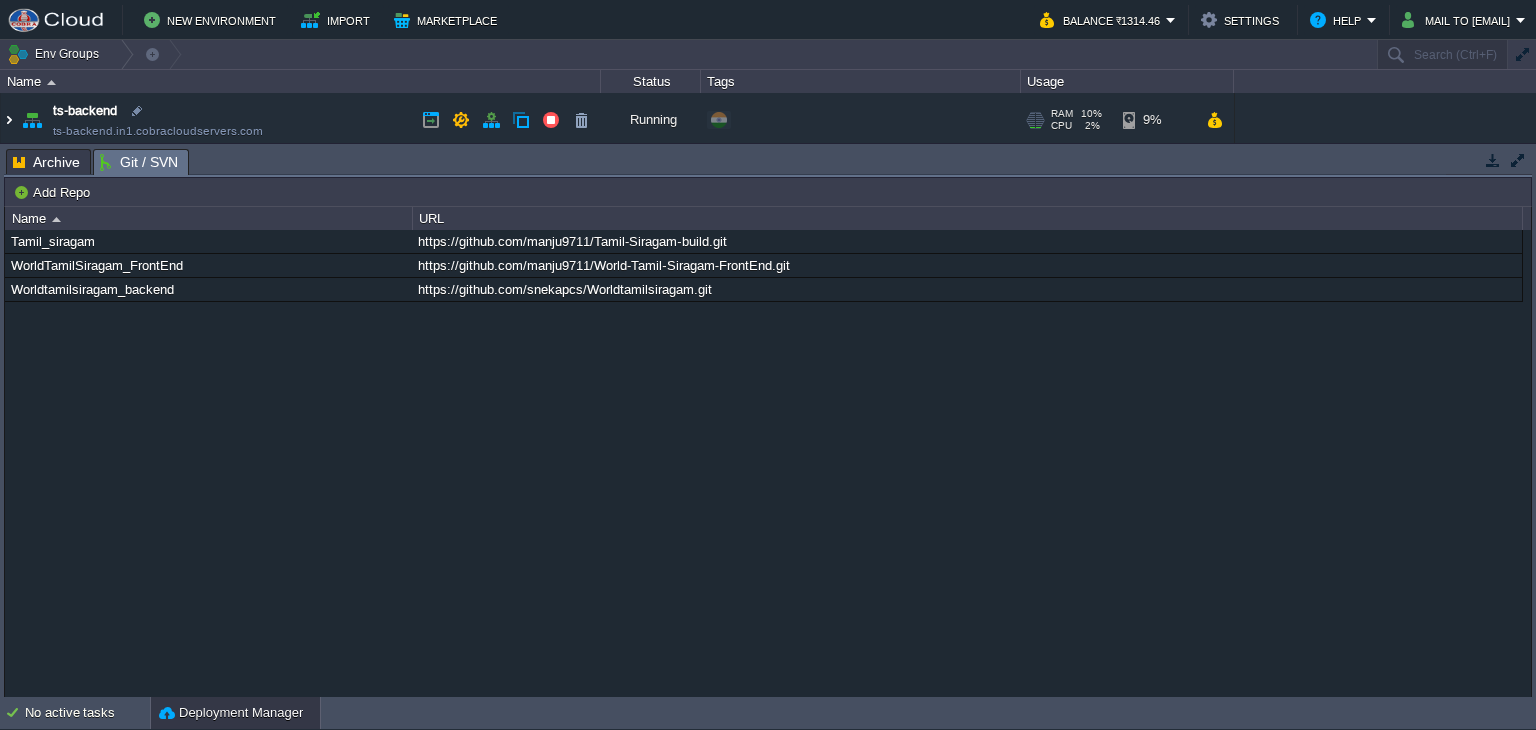 click at bounding box center [9, 120] 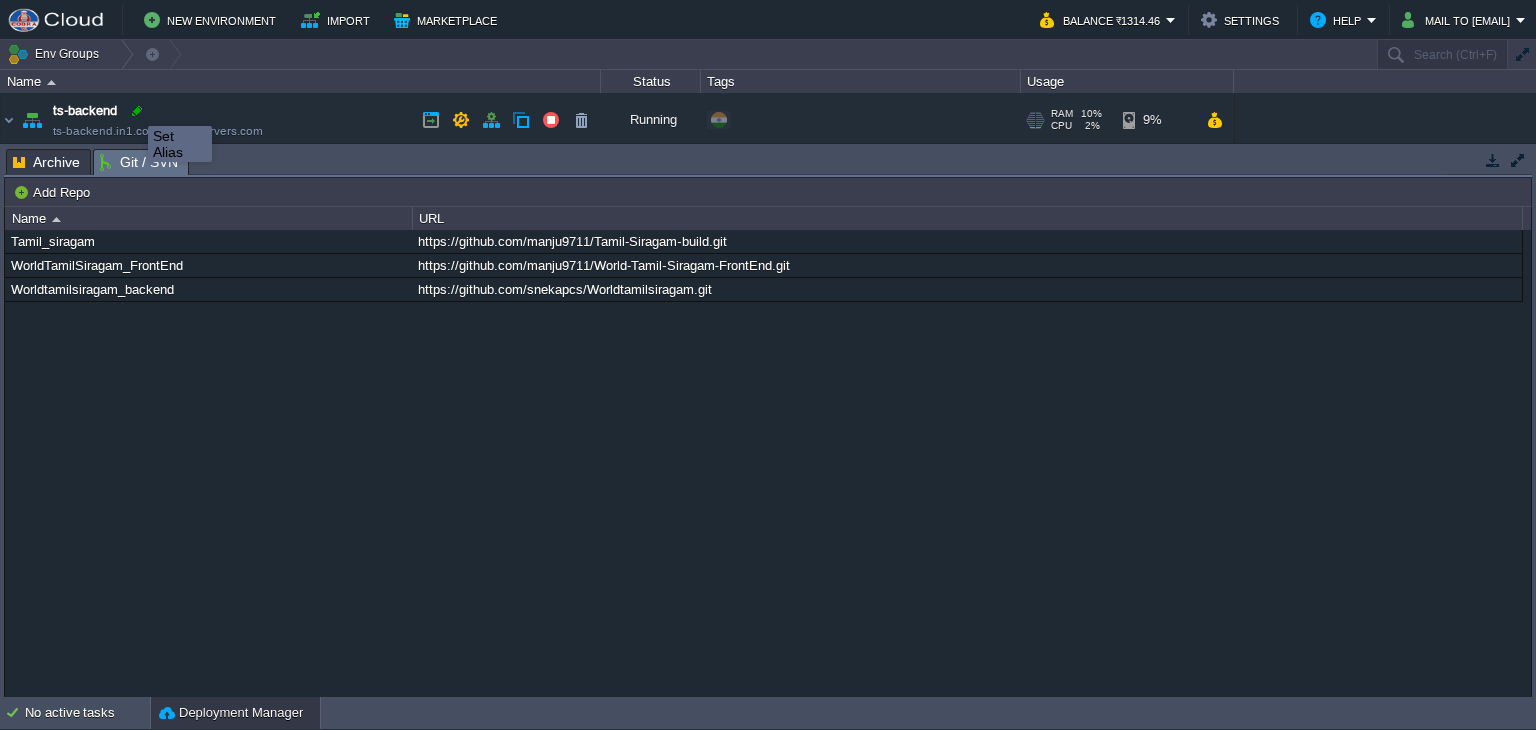click at bounding box center (137, 111) 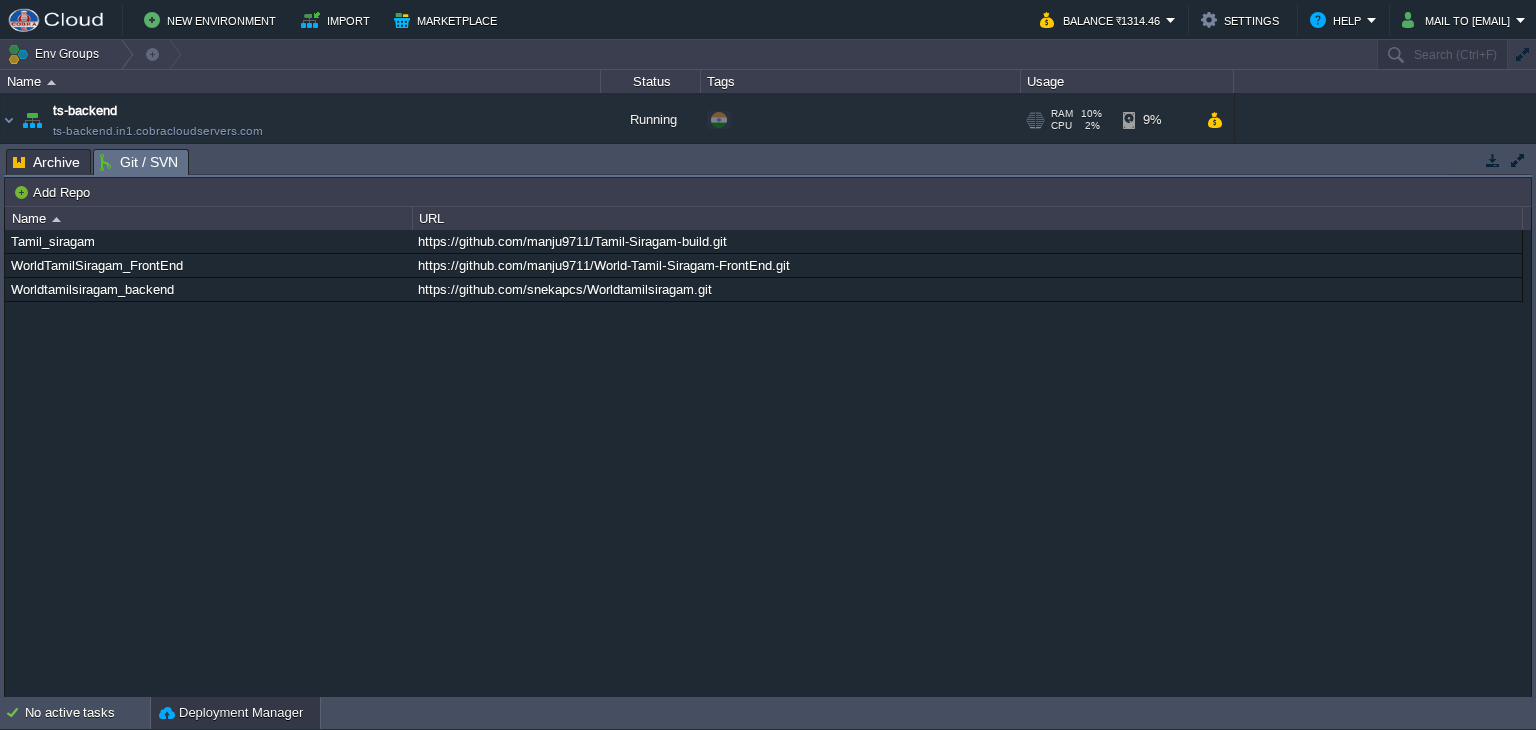 click on "ts-backend.in1.cobracloudservers.com" at bounding box center [158, 131] 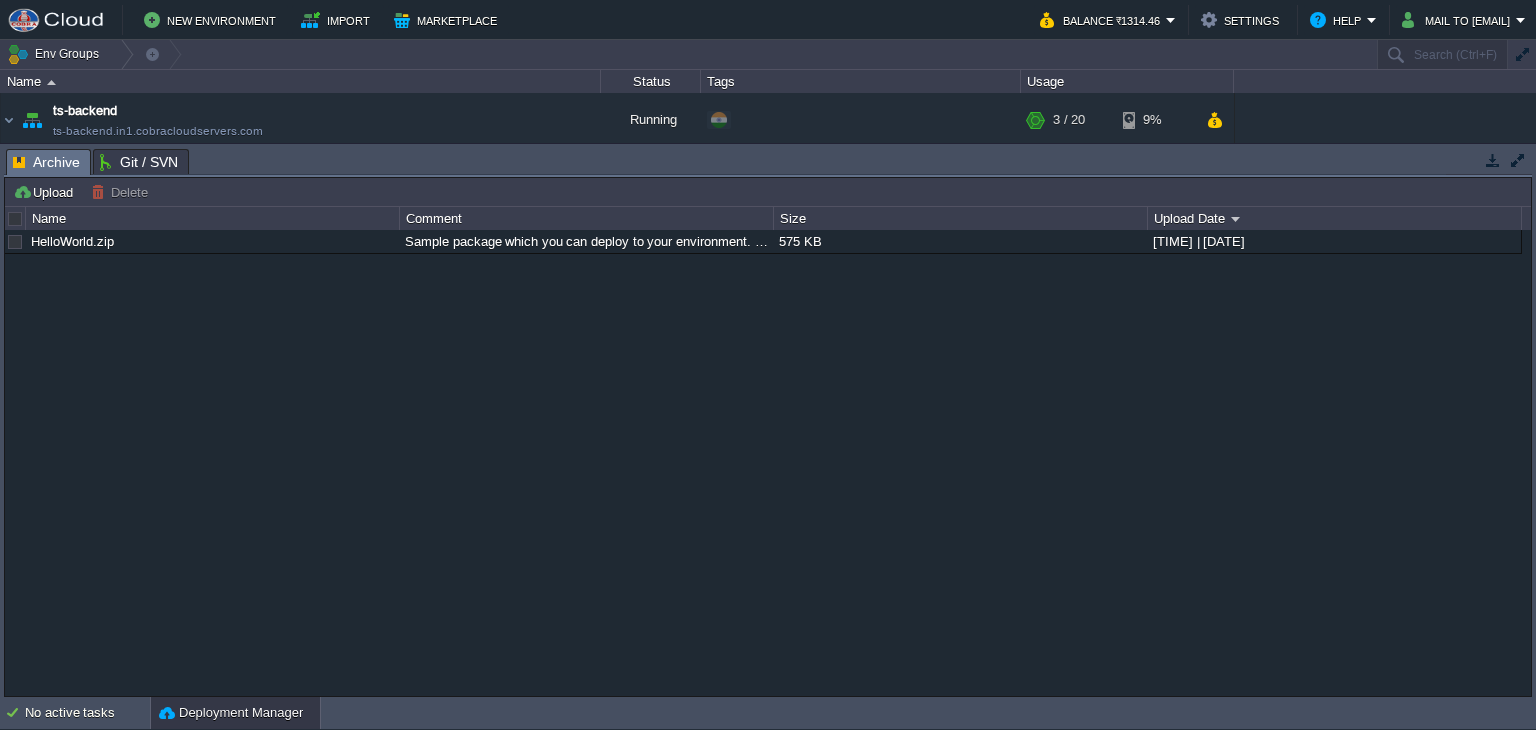 click on "Archive" at bounding box center [46, 162] 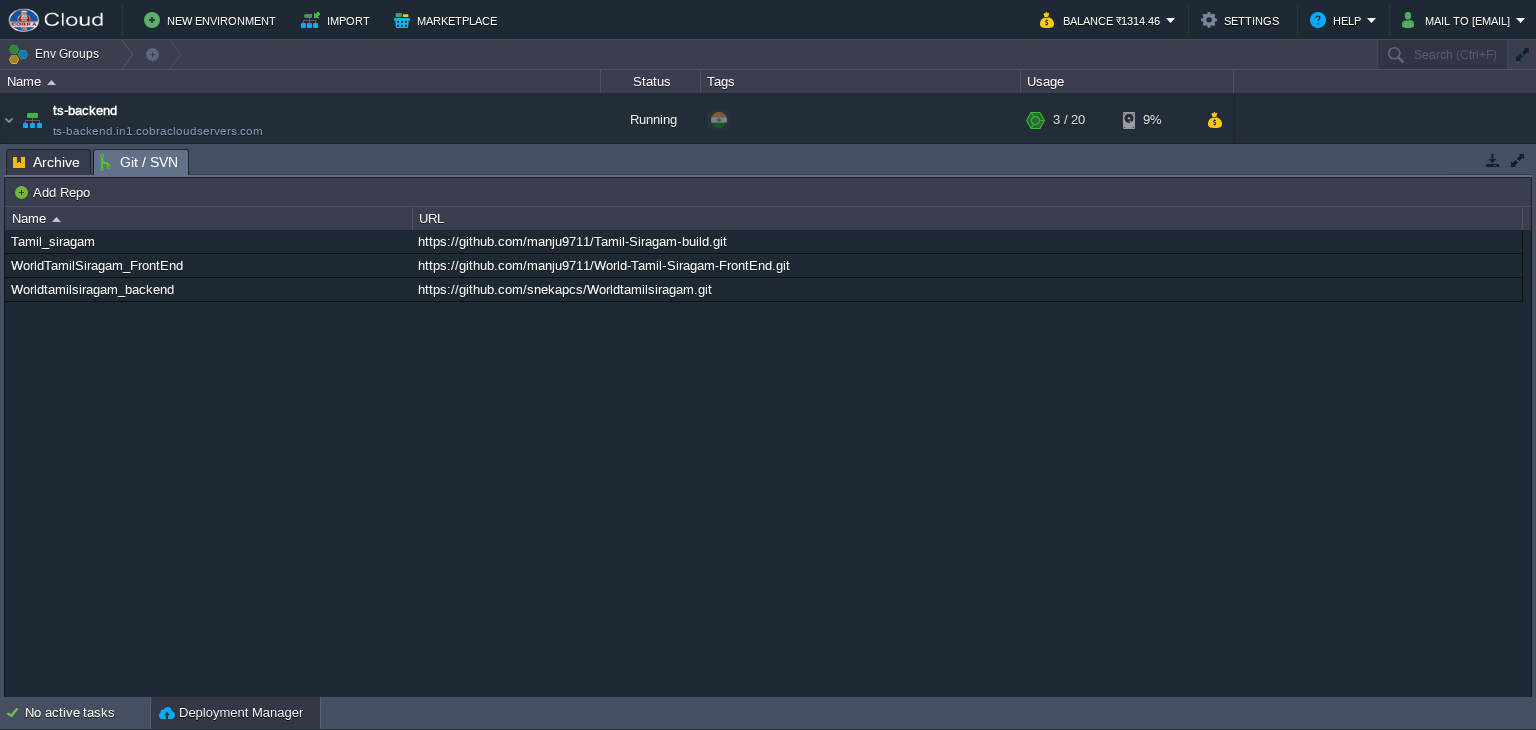 click on "Git / SVN" at bounding box center (139, 162) 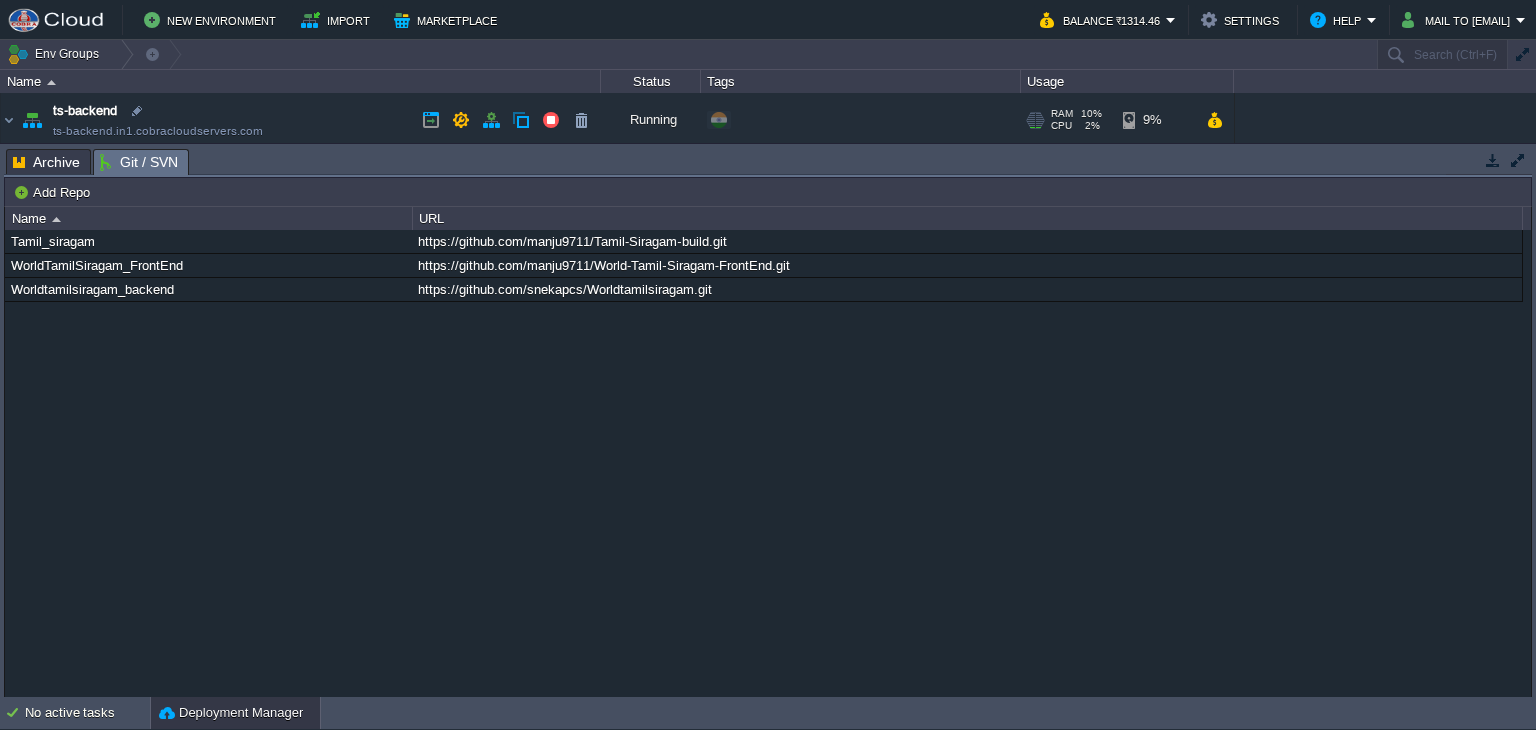 click on "Running" at bounding box center [651, 120] 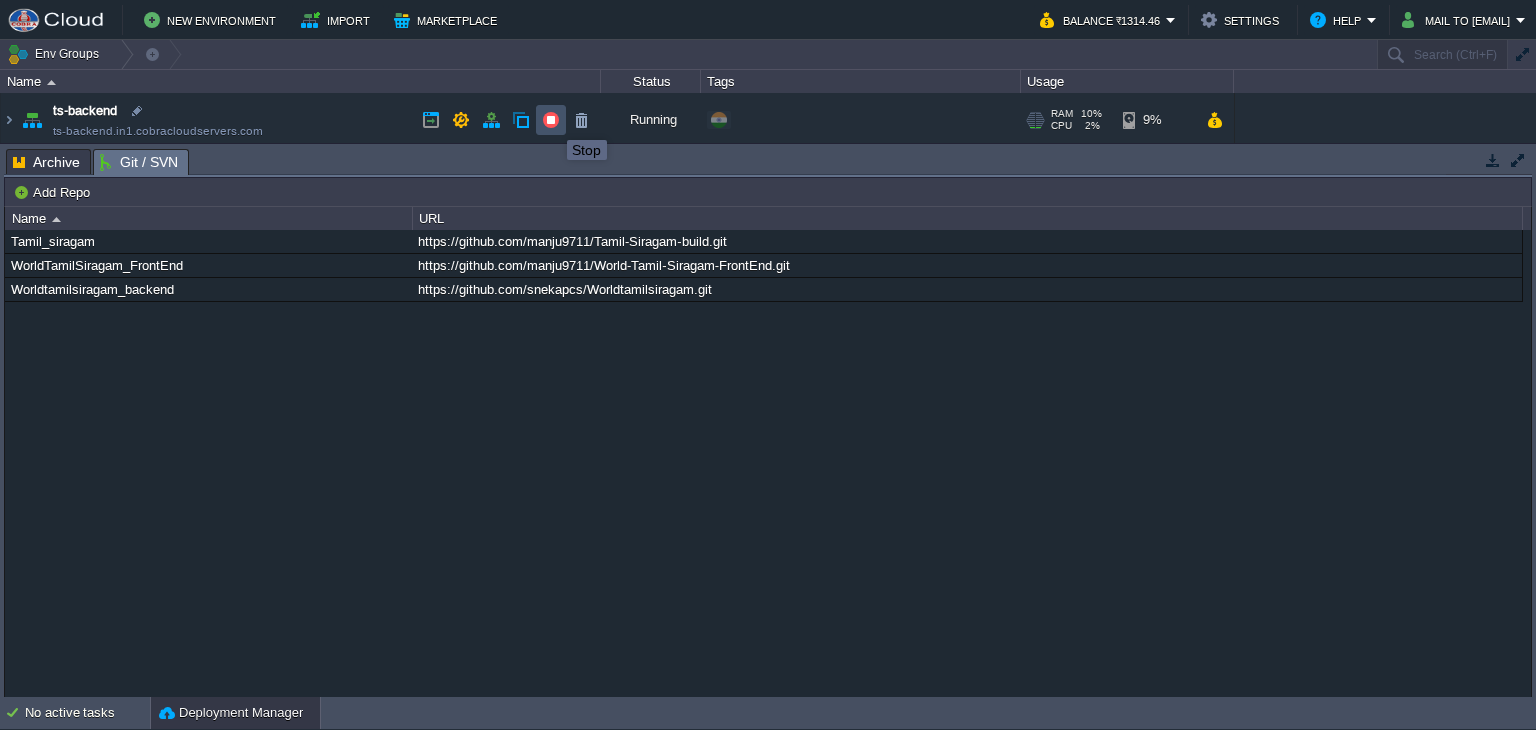 click at bounding box center (551, 120) 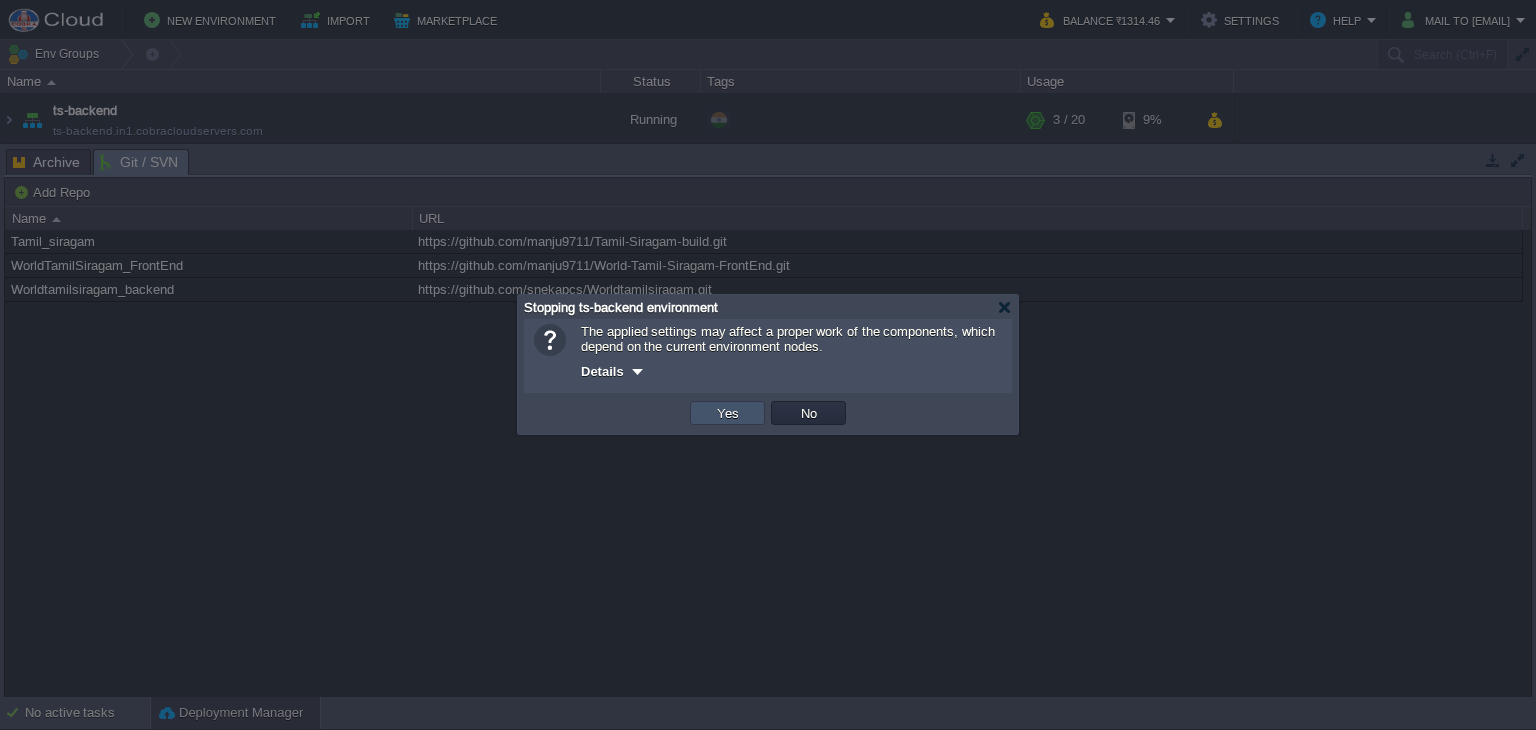 click on "Yes" at bounding box center [728, 413] 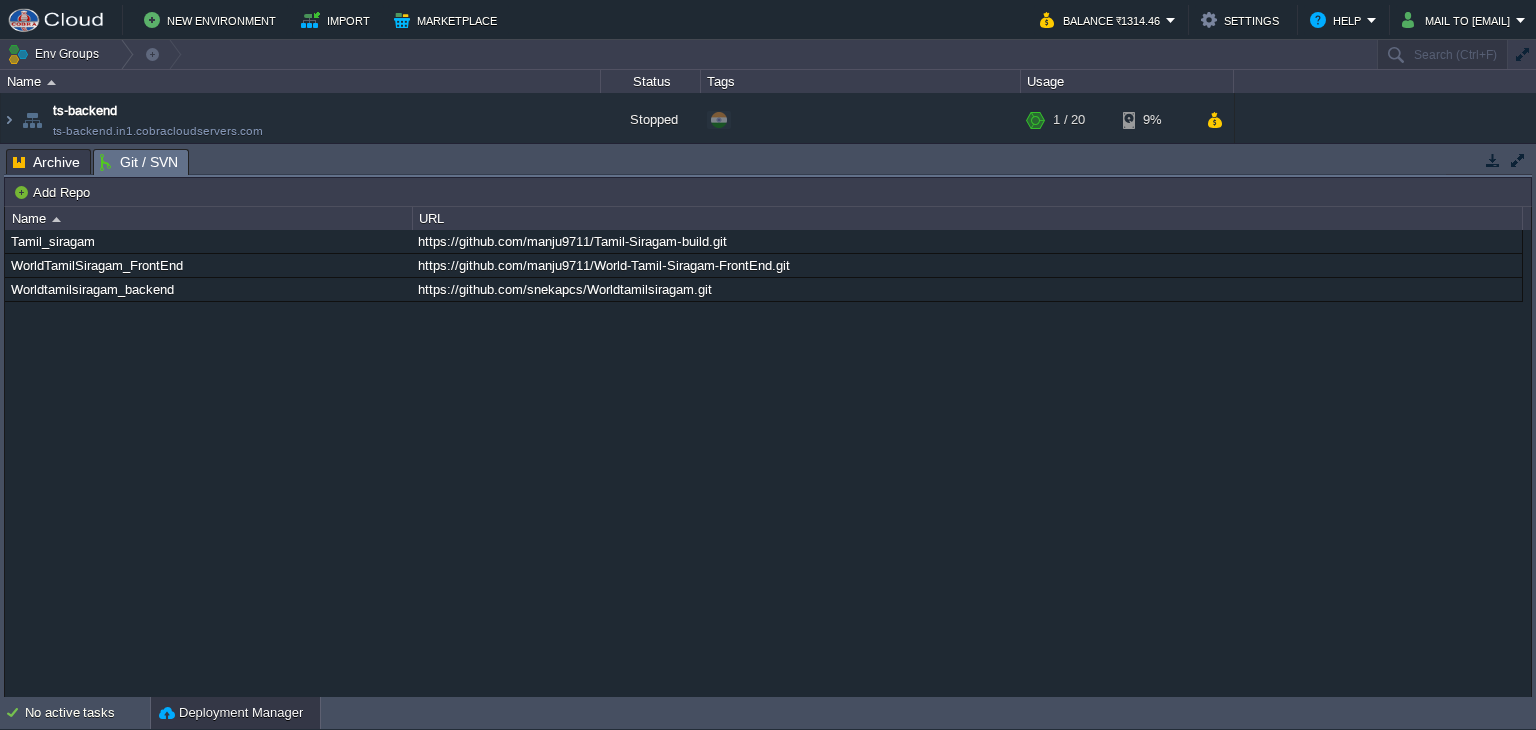 click at bounding box center (57, 20) 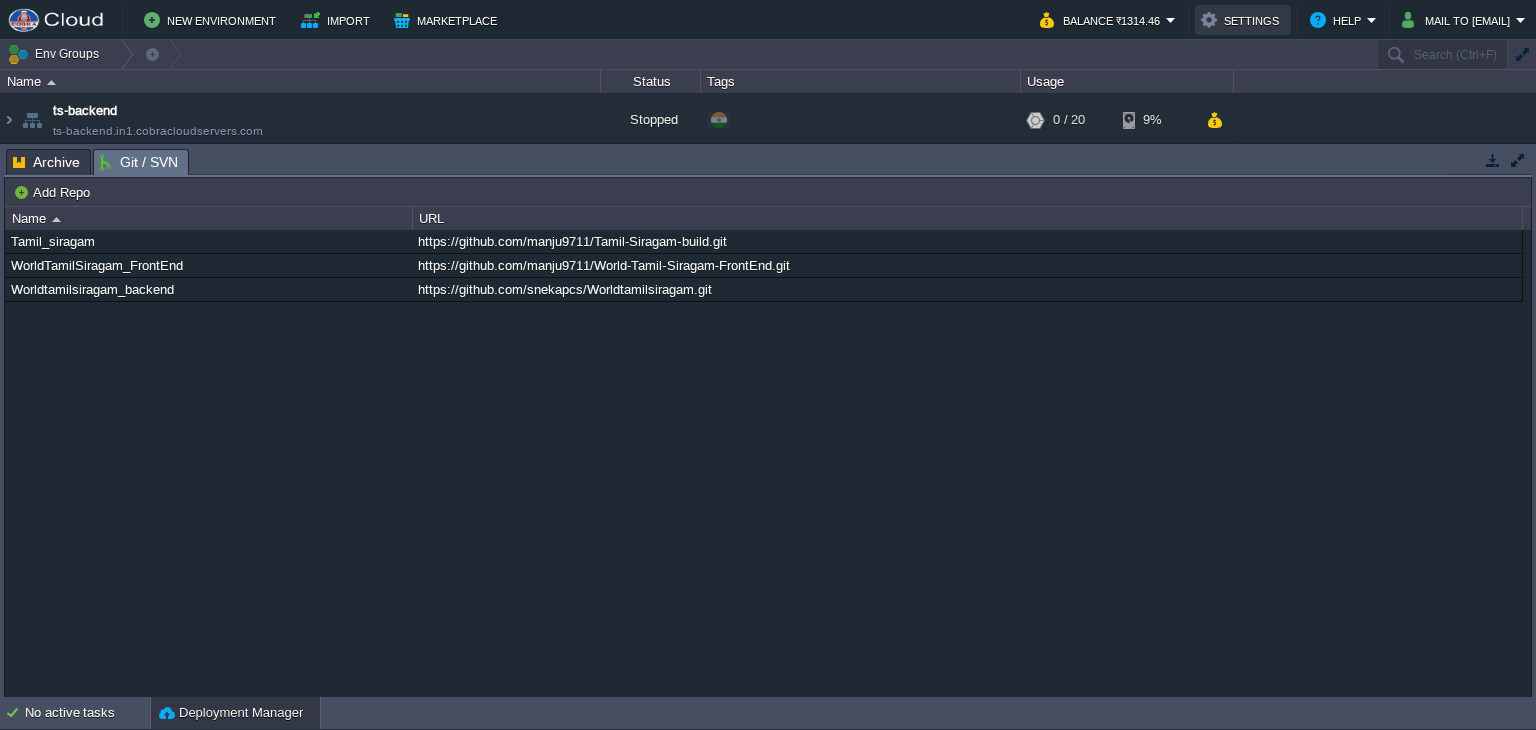 click on "Settings" at bounding box center (1243, 20) 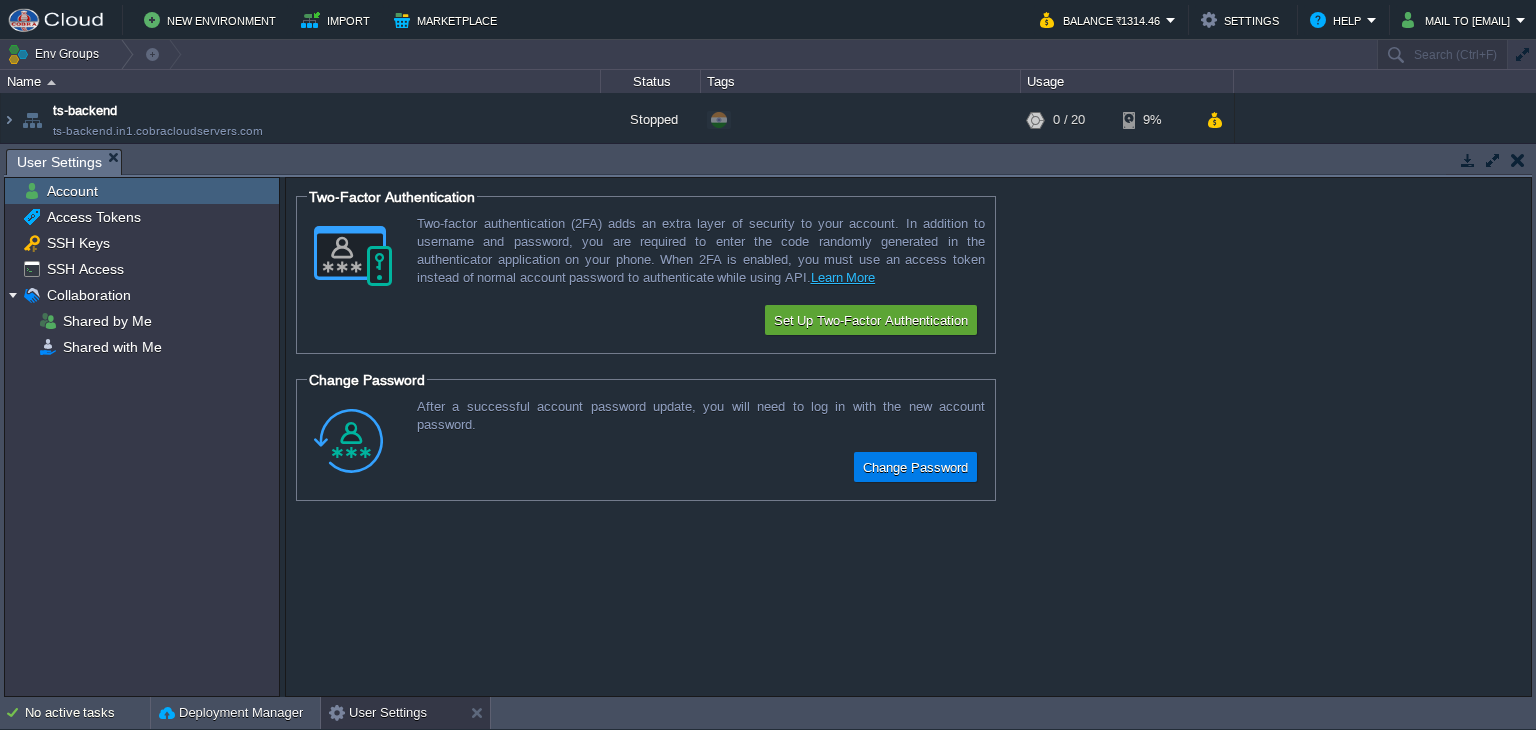 click on "Two-Factor Authentication Two-factor authentication (2FA) adds an extra layer of security to your account. In addition to username and password, you are required to enter the code randomly generated in the authenticator application on your phone. When 2FA is enabled, you must use an access token instead of normal account password to authenticate while using API.  Learn More View Recovery Codes Set Up Two-Factor Authentication Change Password After a successful account password update, you will need to log in with the new account password. Change Password" at bounding box center [908, 437] 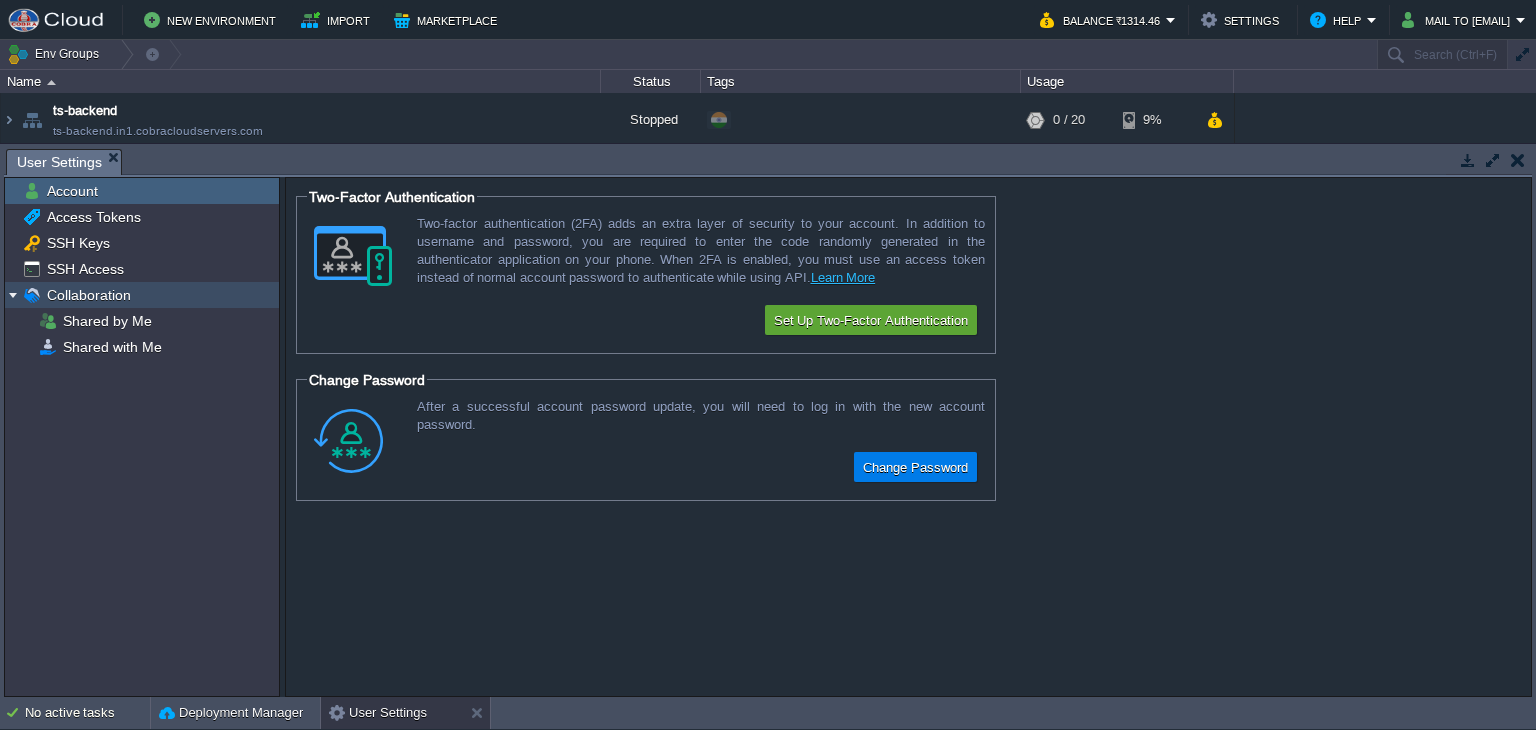 click at bounding box center (13, 295) 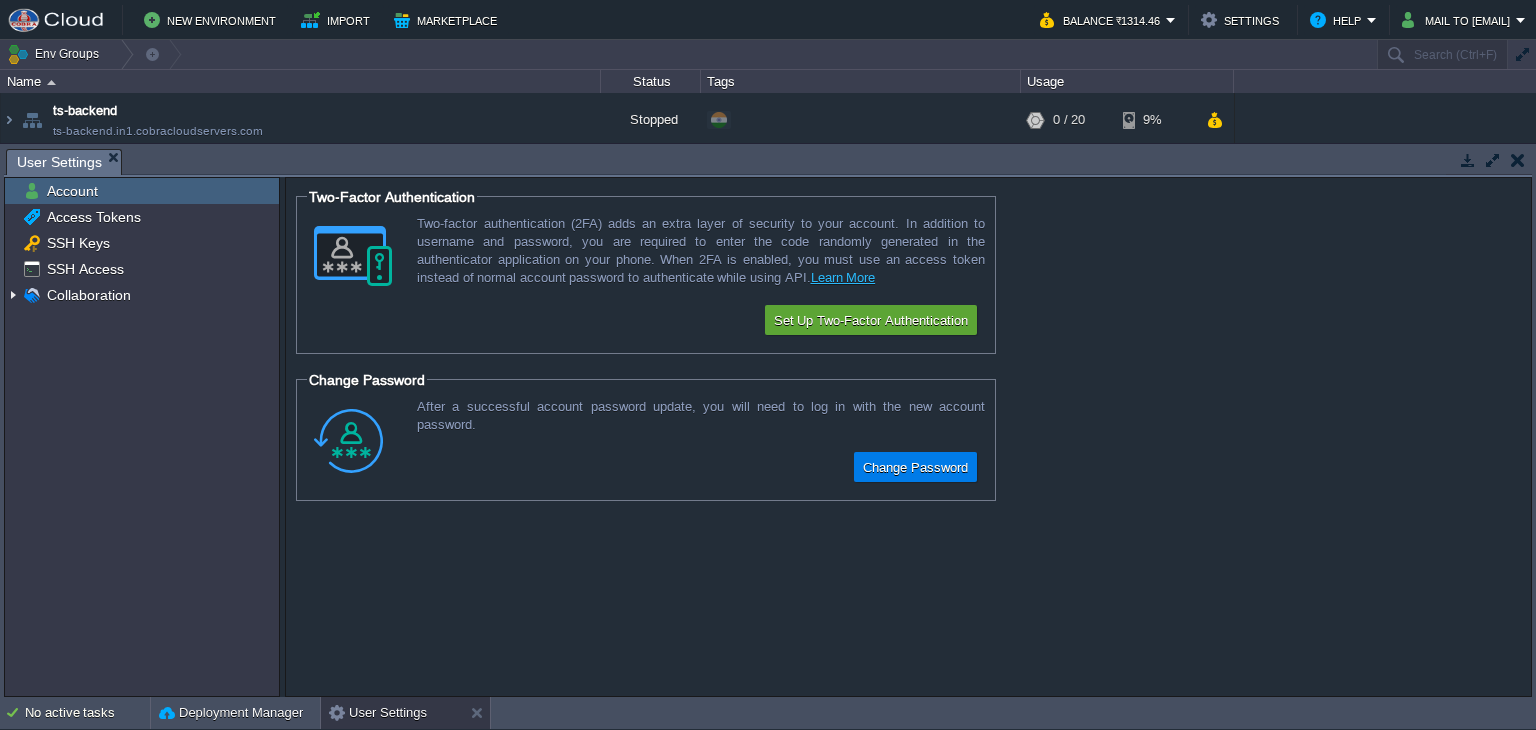 click on "User Settings" at bounding box center (59, 162) 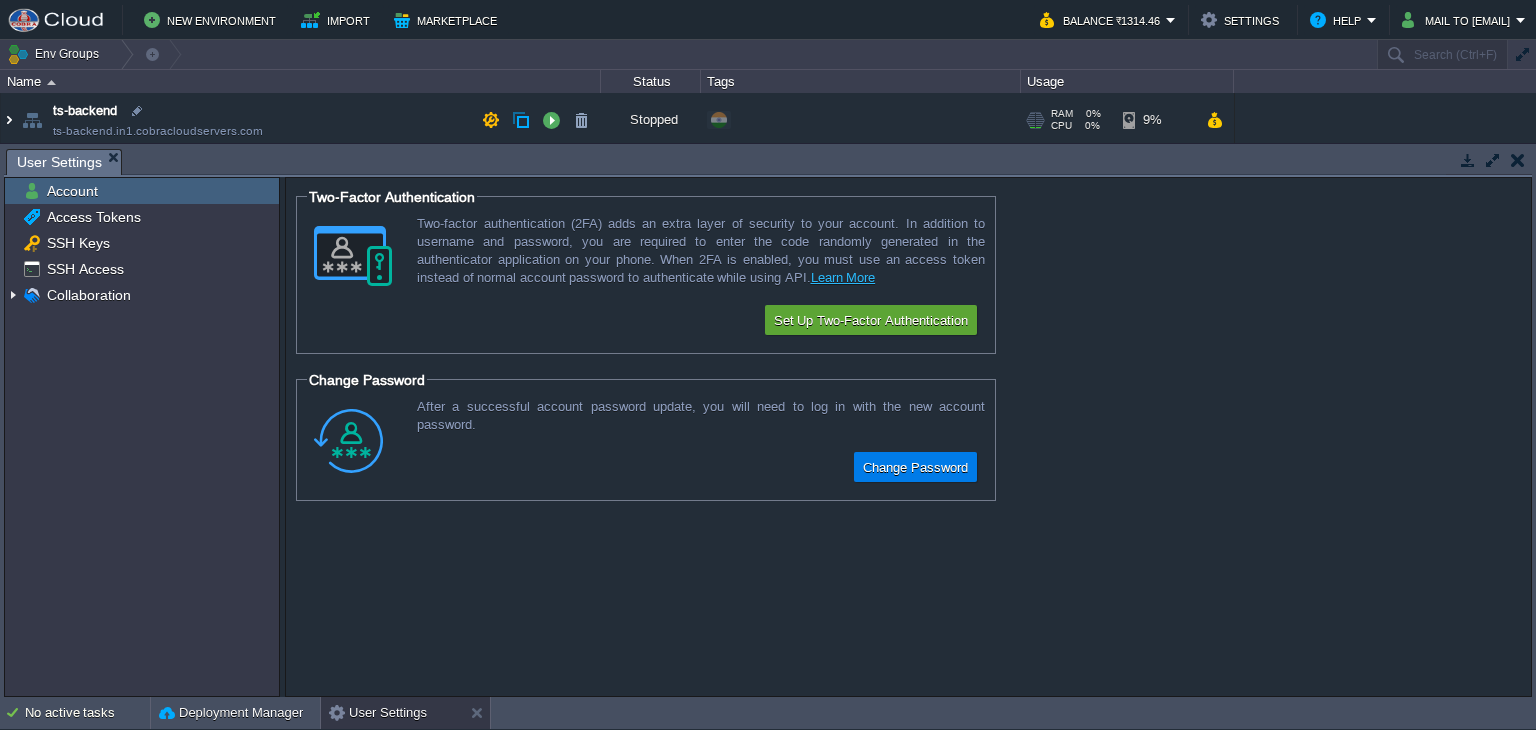 click at bounding box center [9, 120] 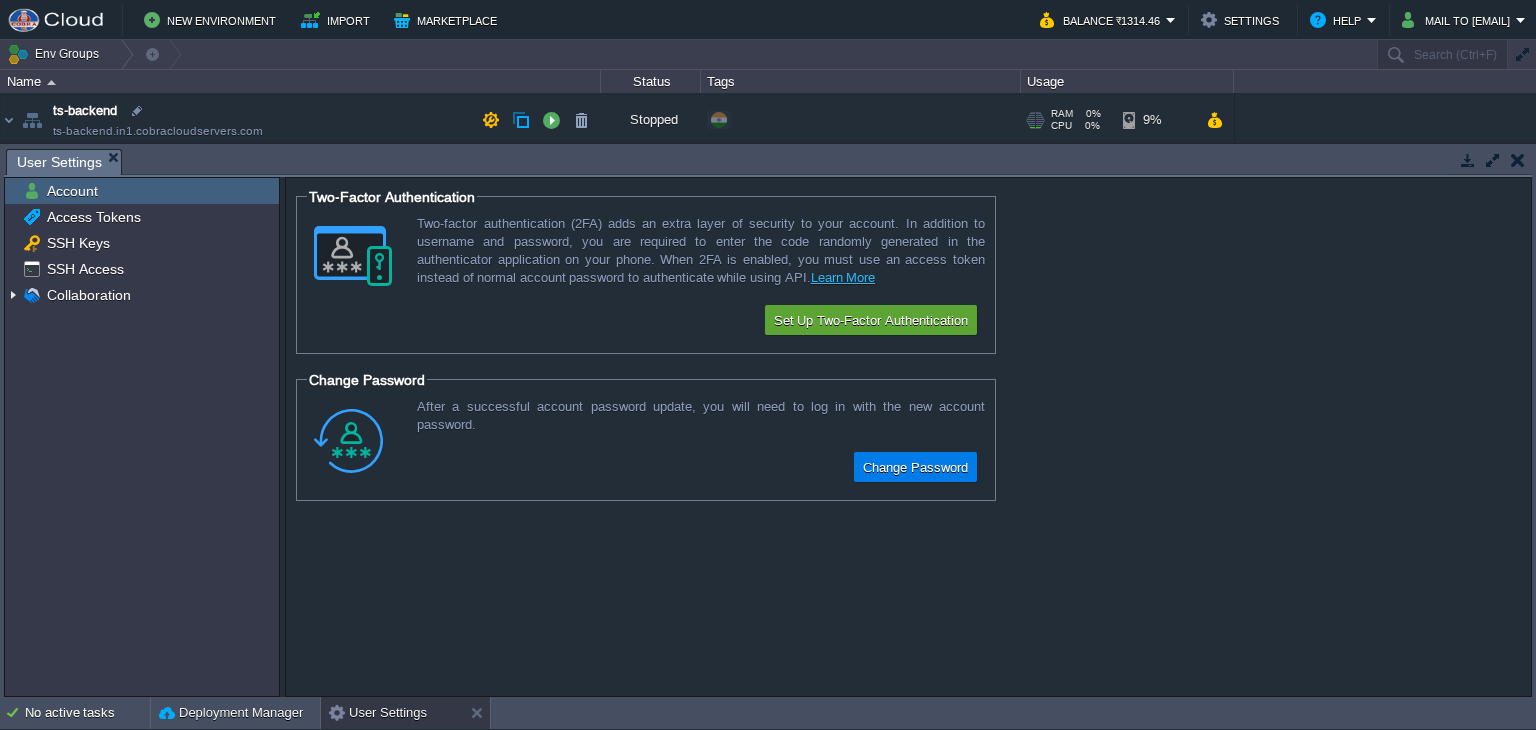 click at bounding box center [32, 120] 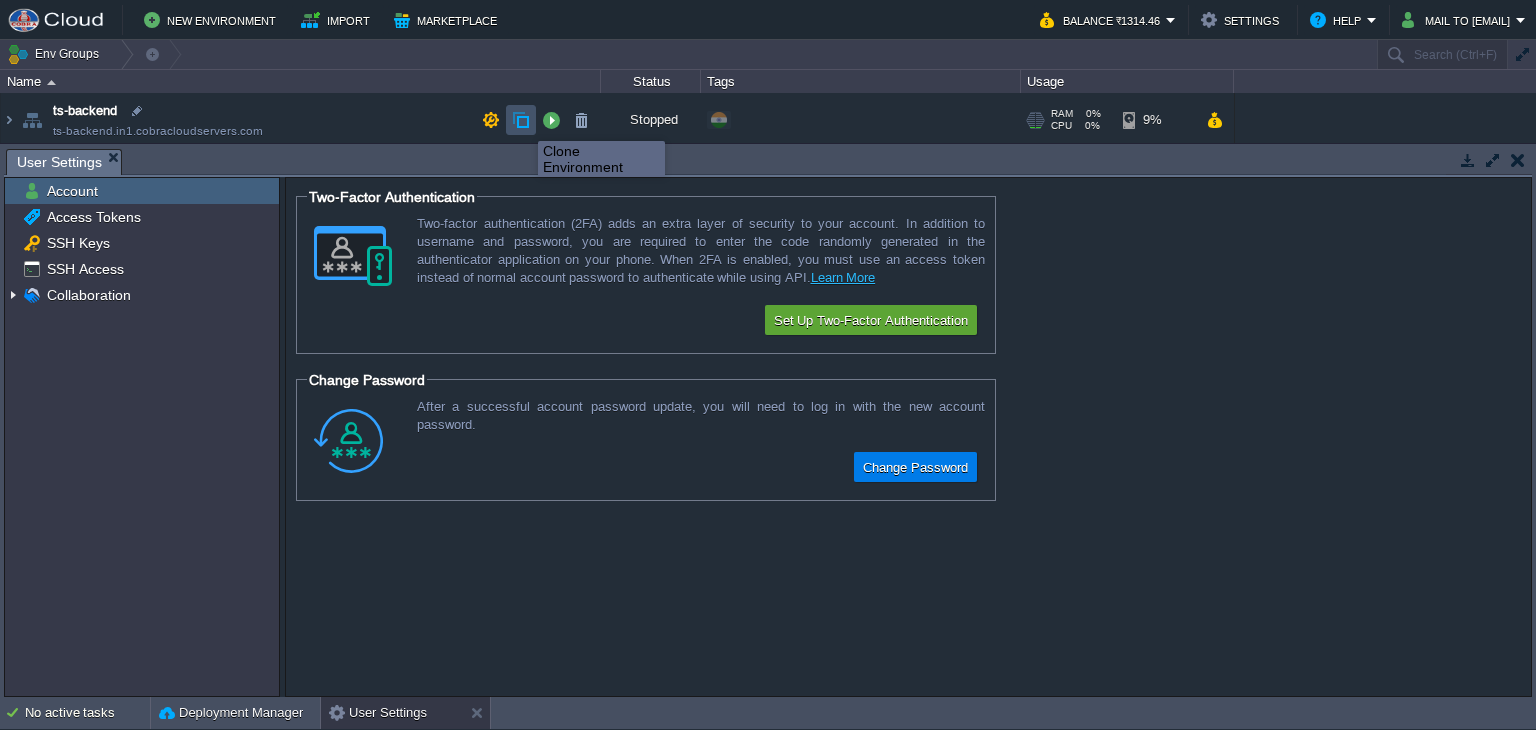 click at bounding box center (521, 120) 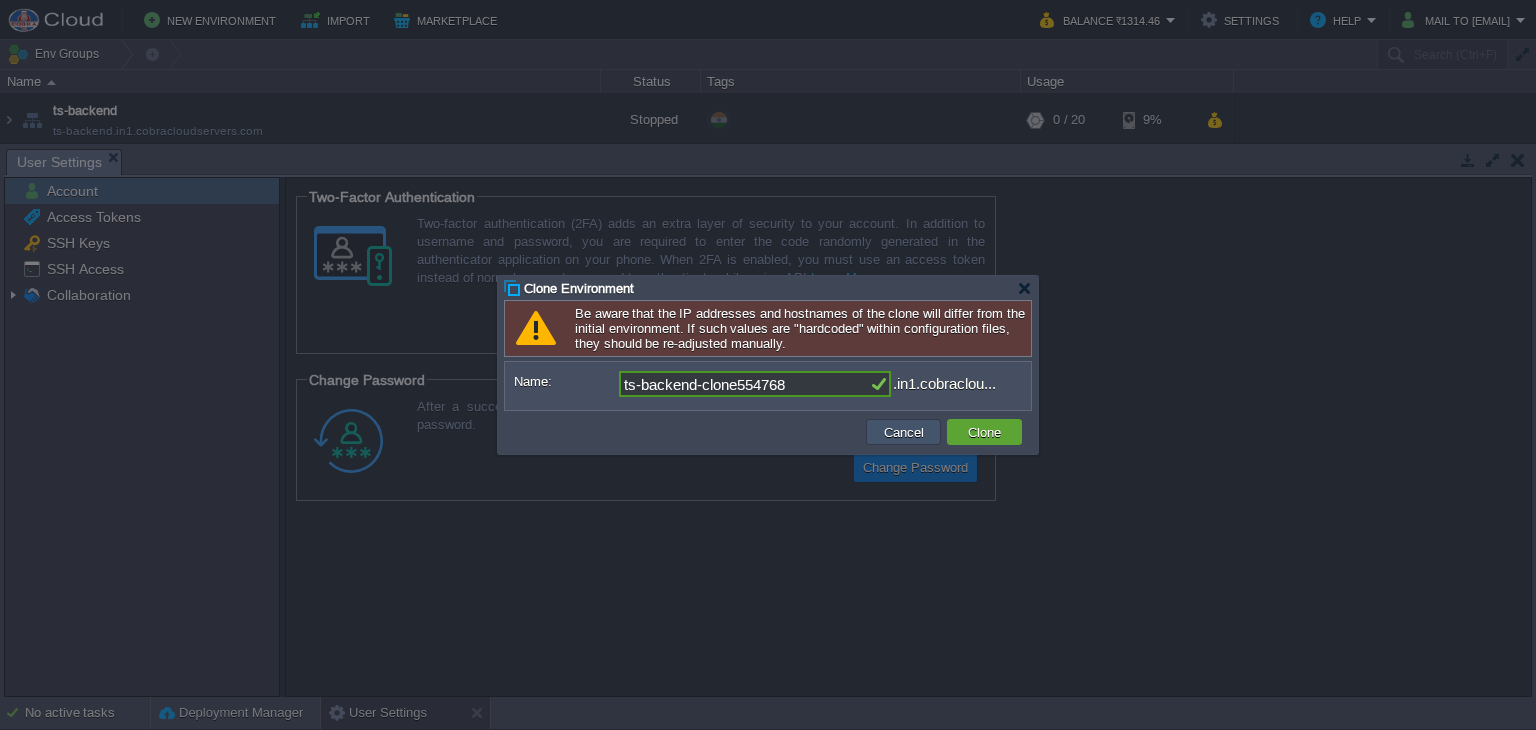 click on "Cancel" at bounding box center [904, 432] 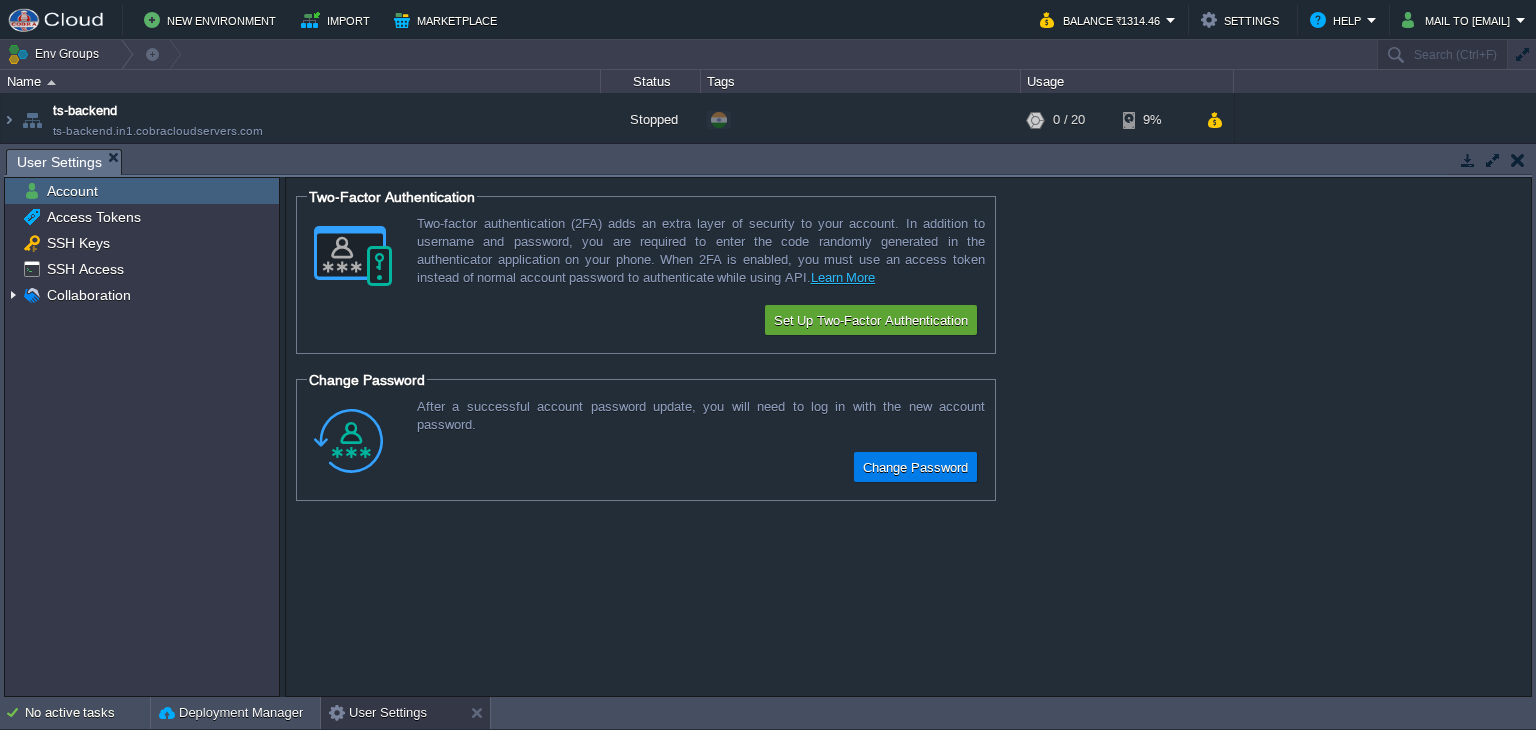 click at bounding box center (57, 20) 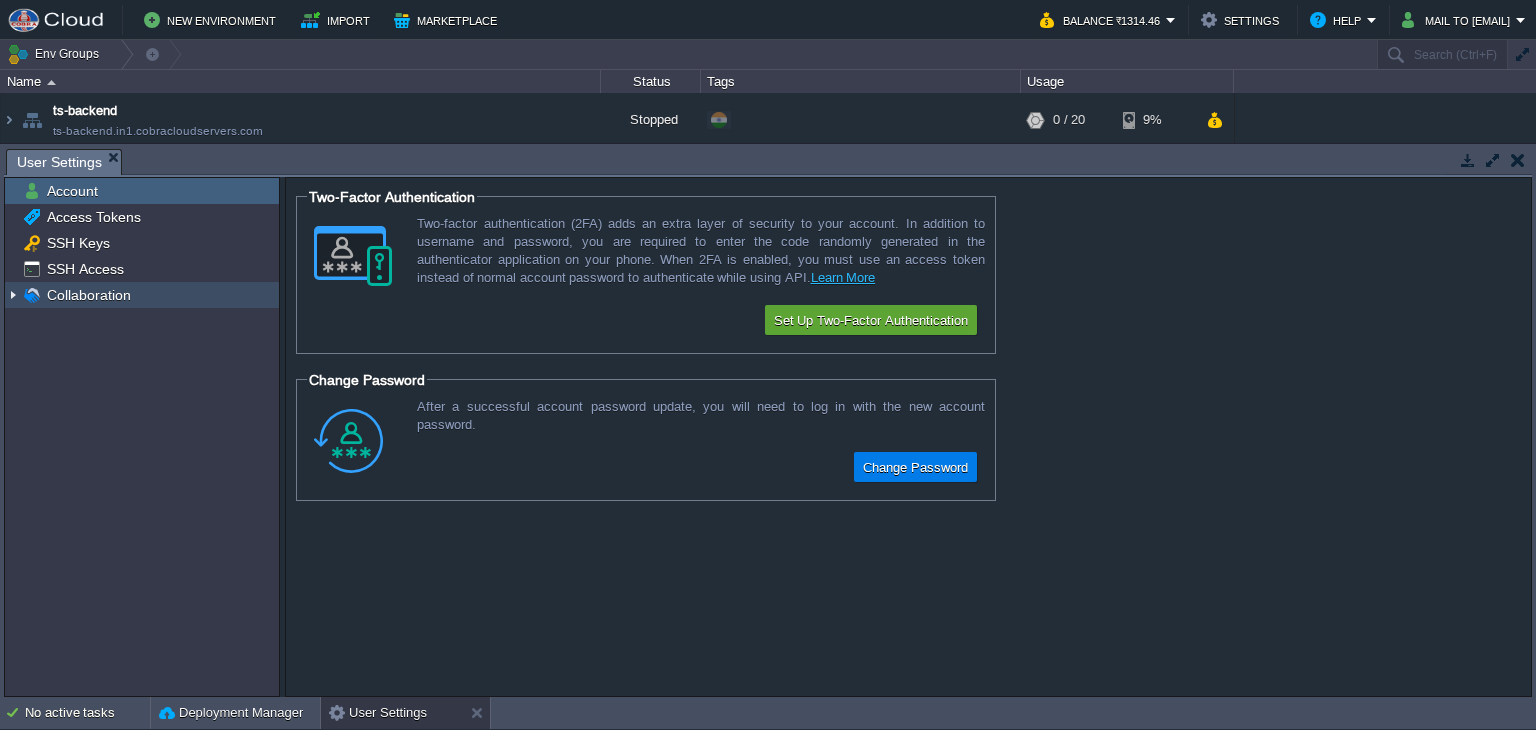 click at bounding box center (13, 295) 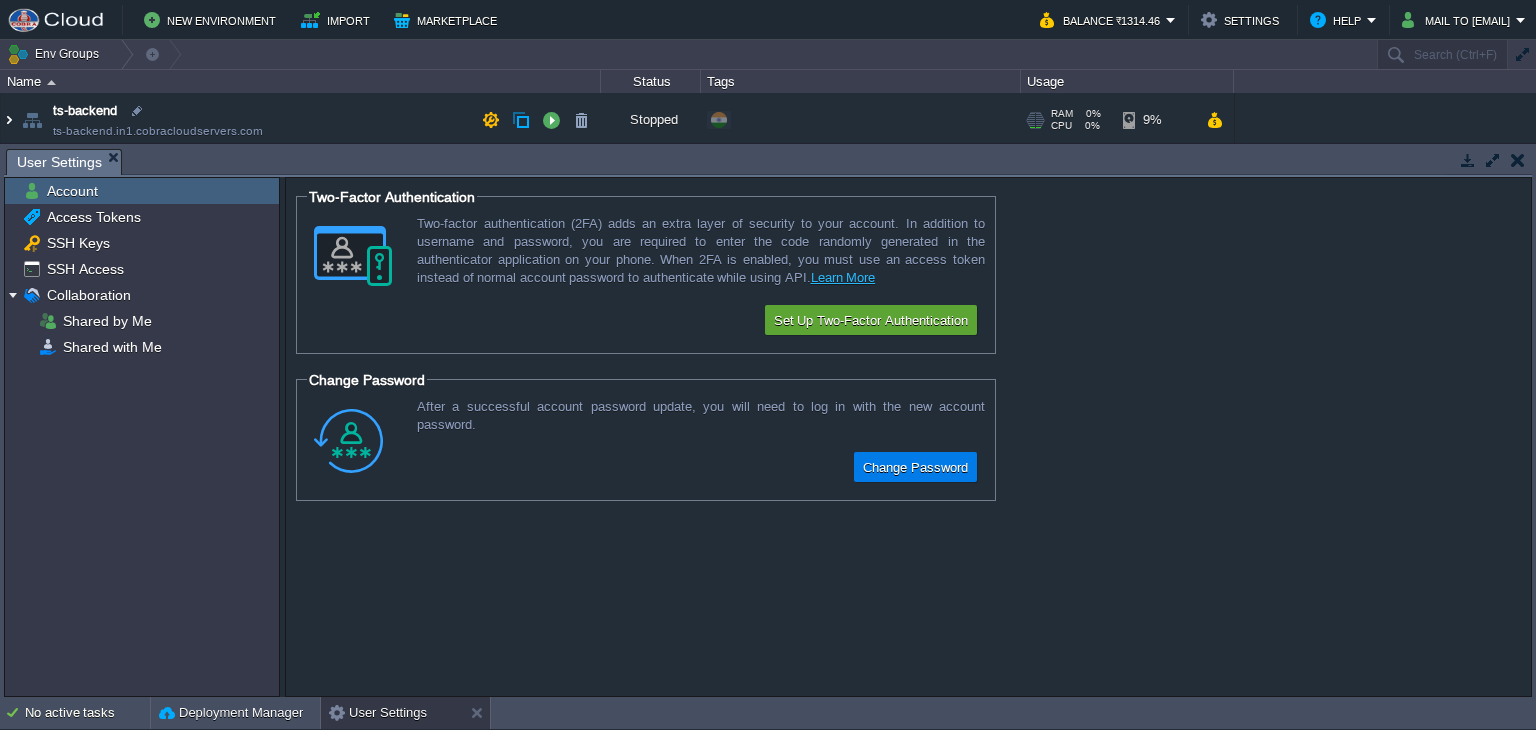 click at bounding box center (9, 120) 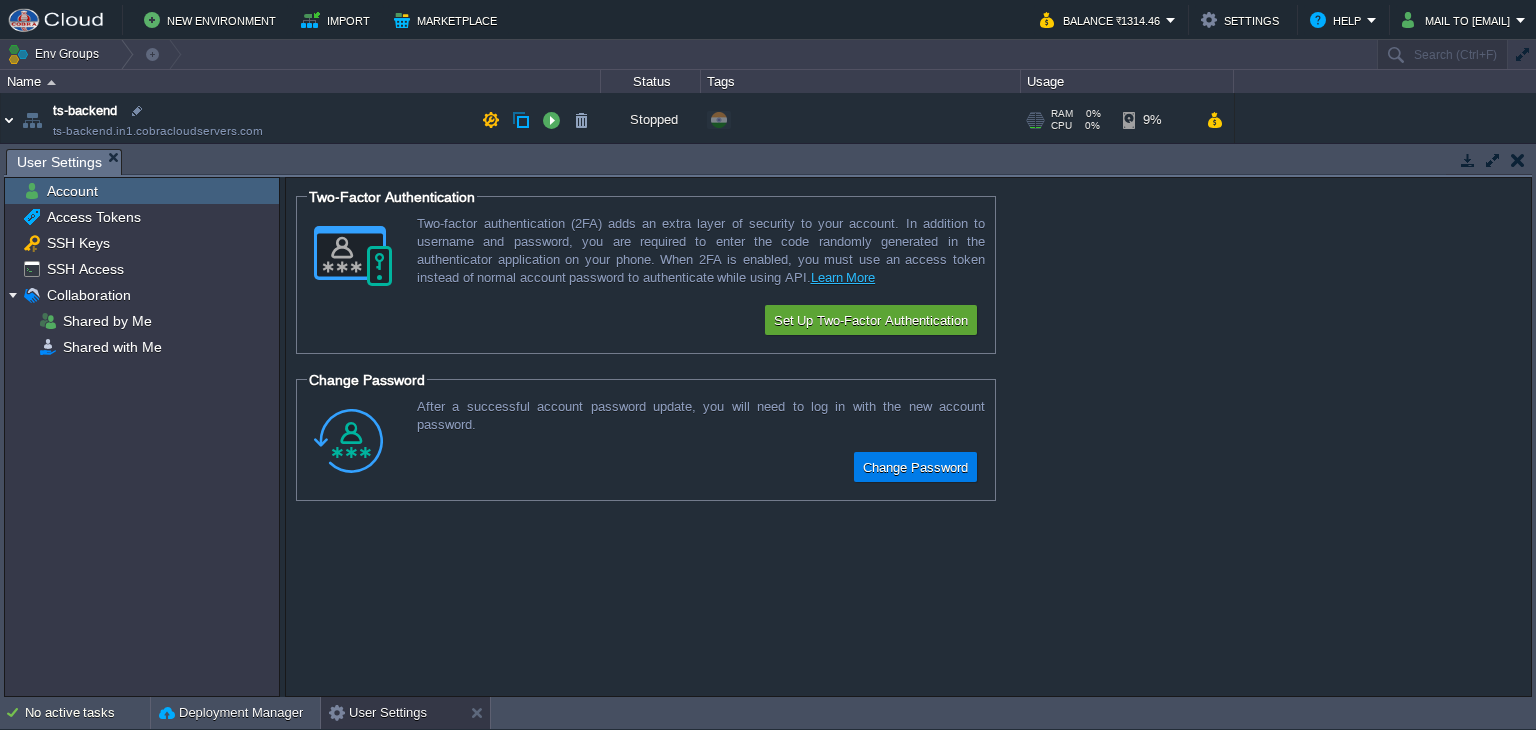 click at bounding box center (9, 120) 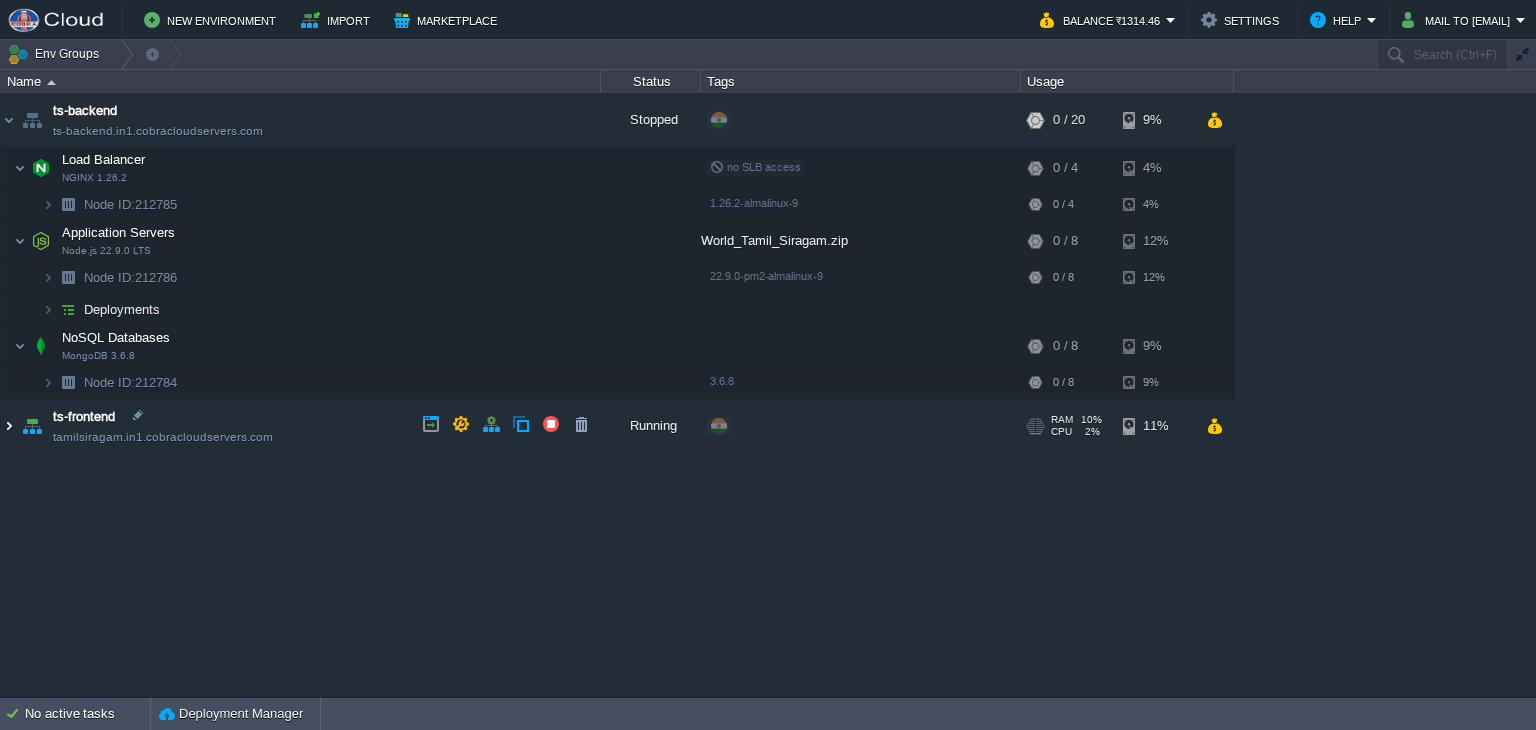 click at bounding box center (9, 426) 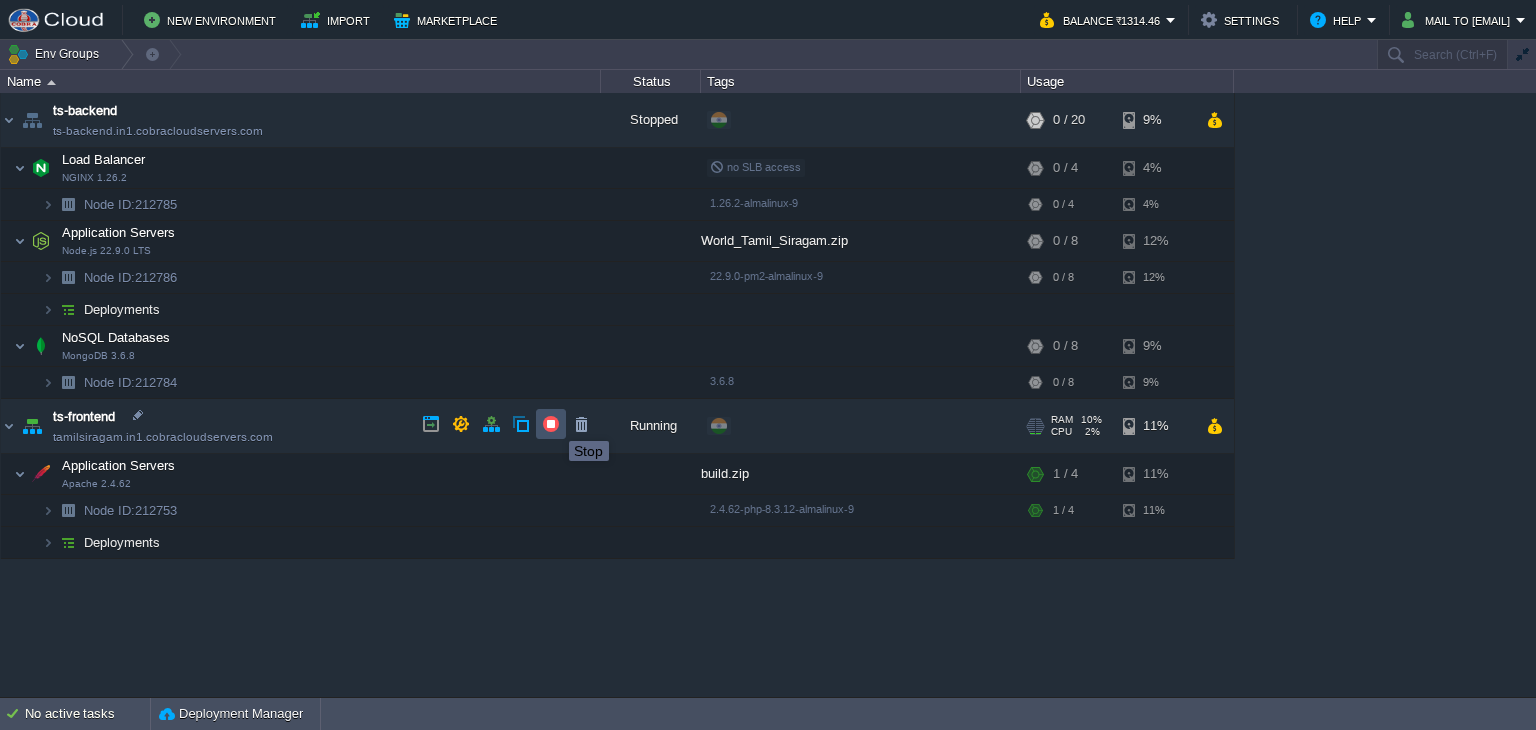 click at bounding box center (551, 424) 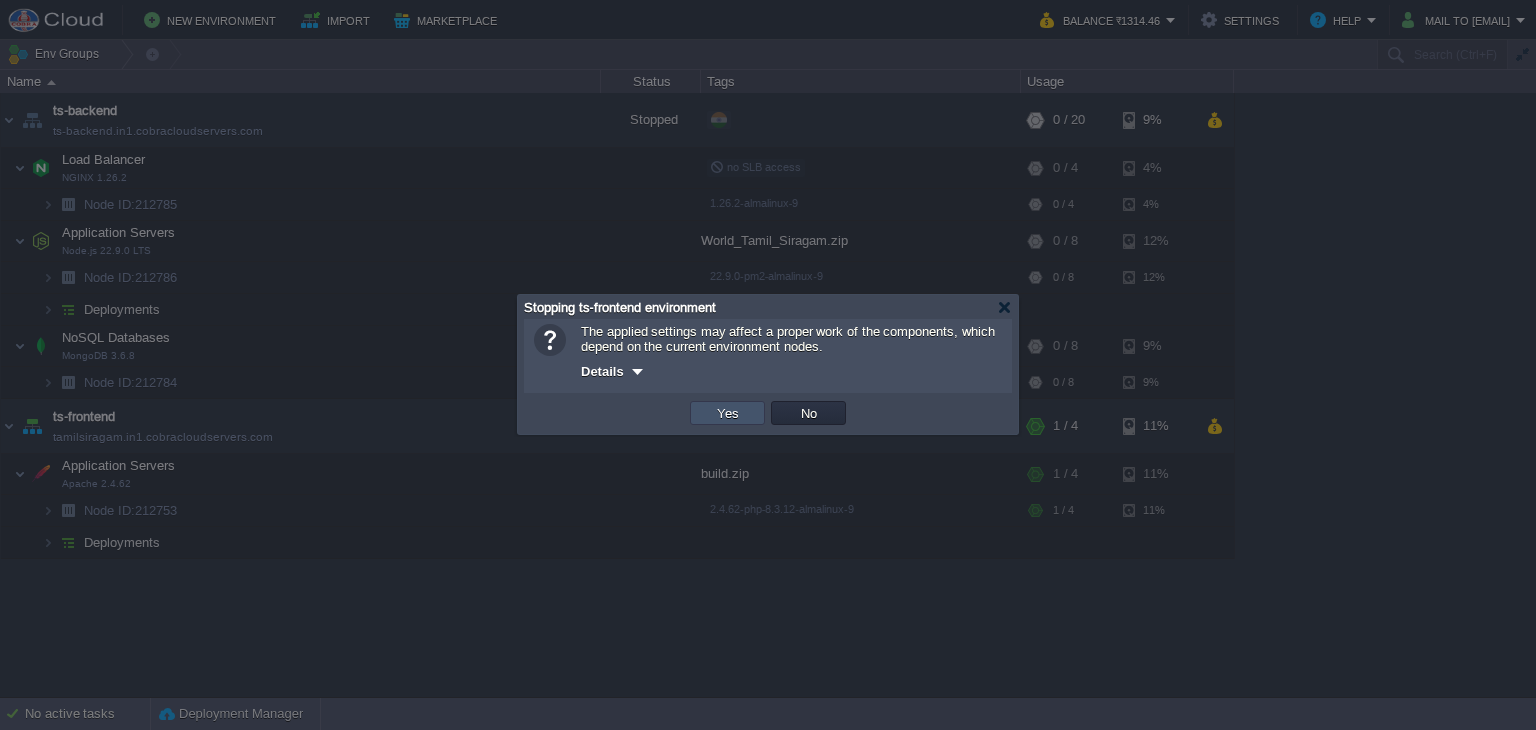 click on "Yes" at bounding box center [728, 413] 